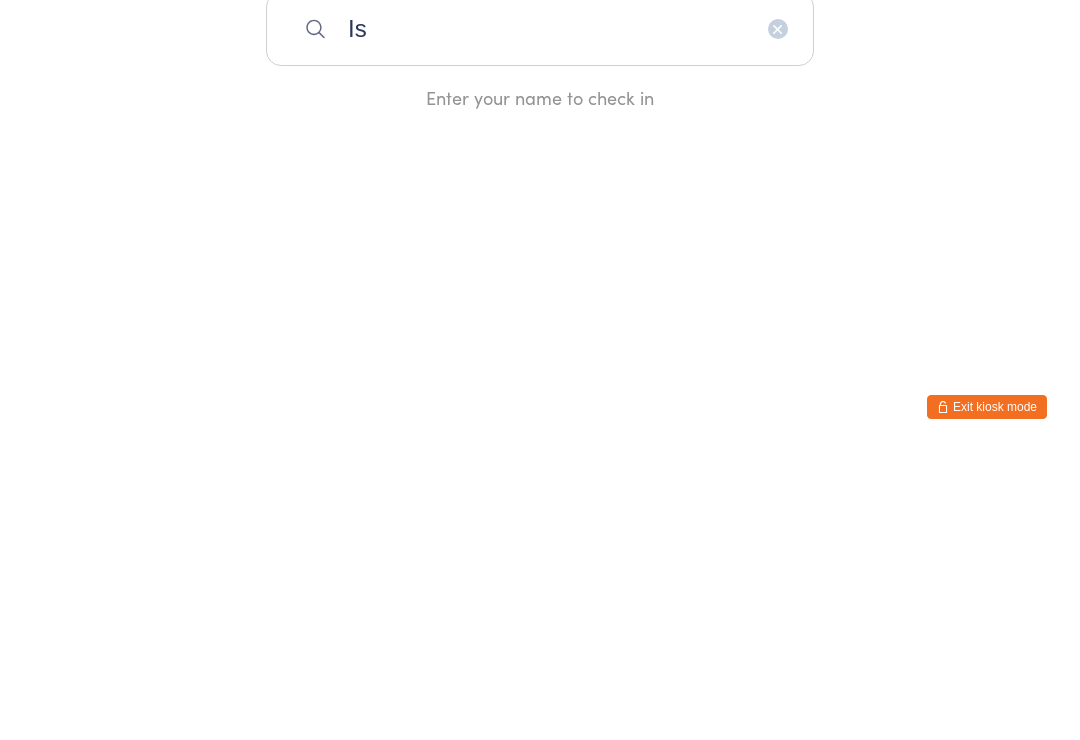 scroll, scrollTop: 288, scrollLeft: 0, axis: vertical 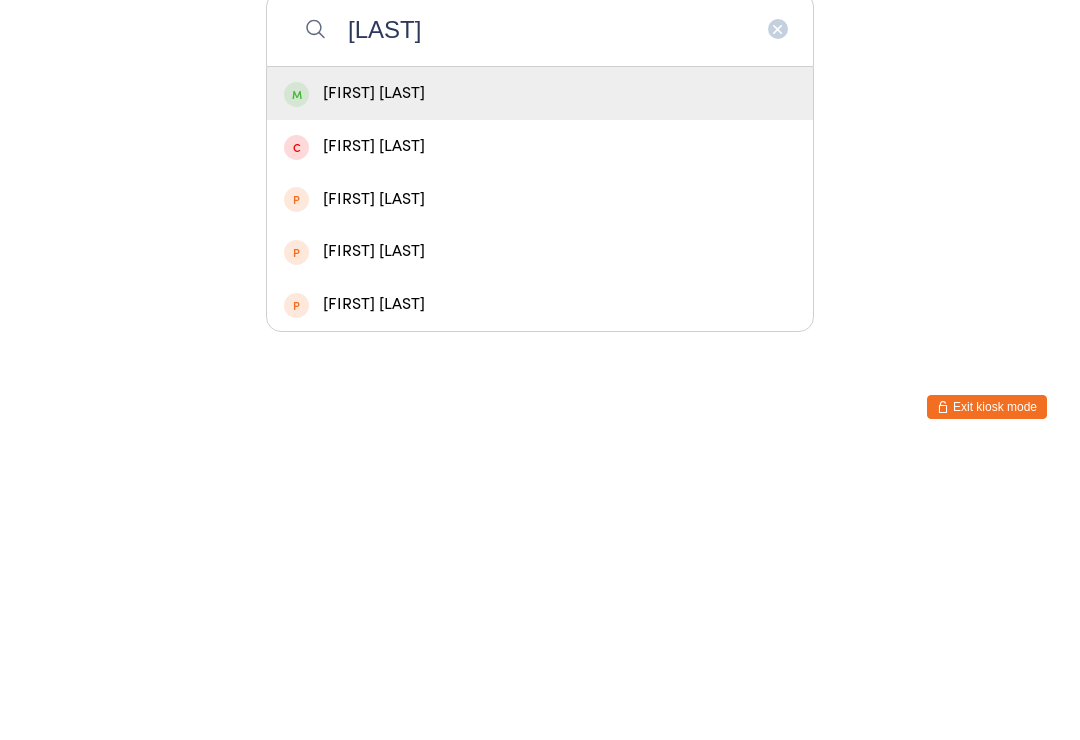 type on "[LAST]" 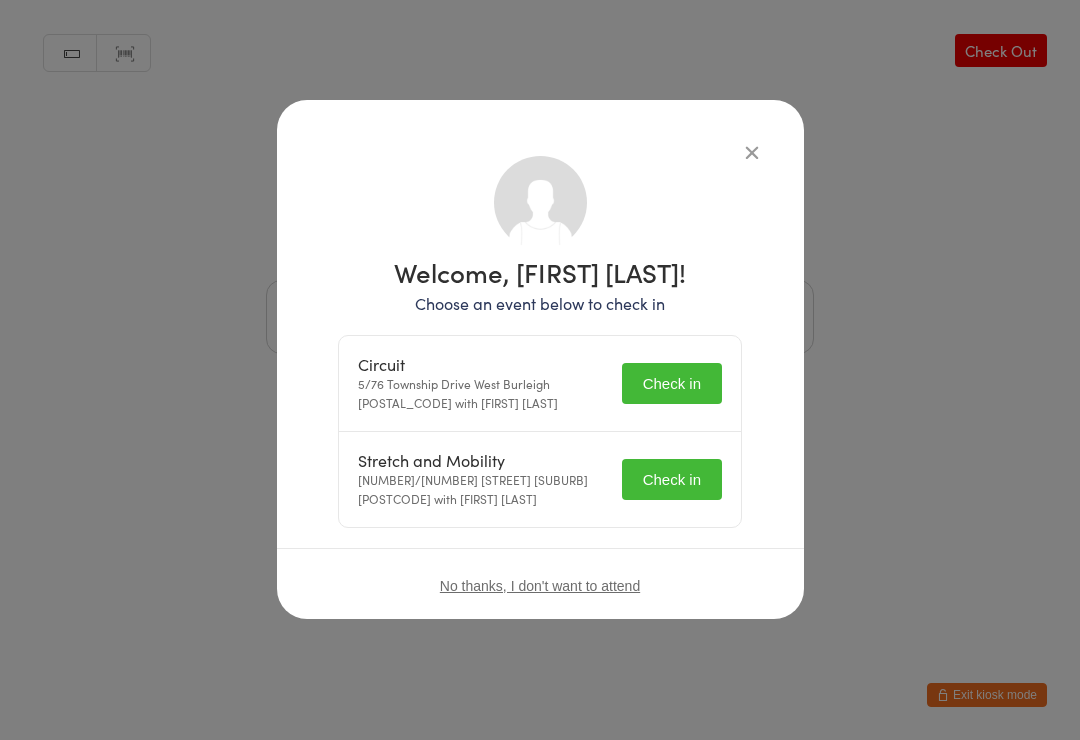 click on "Check in" at bounding box center (672, 479) 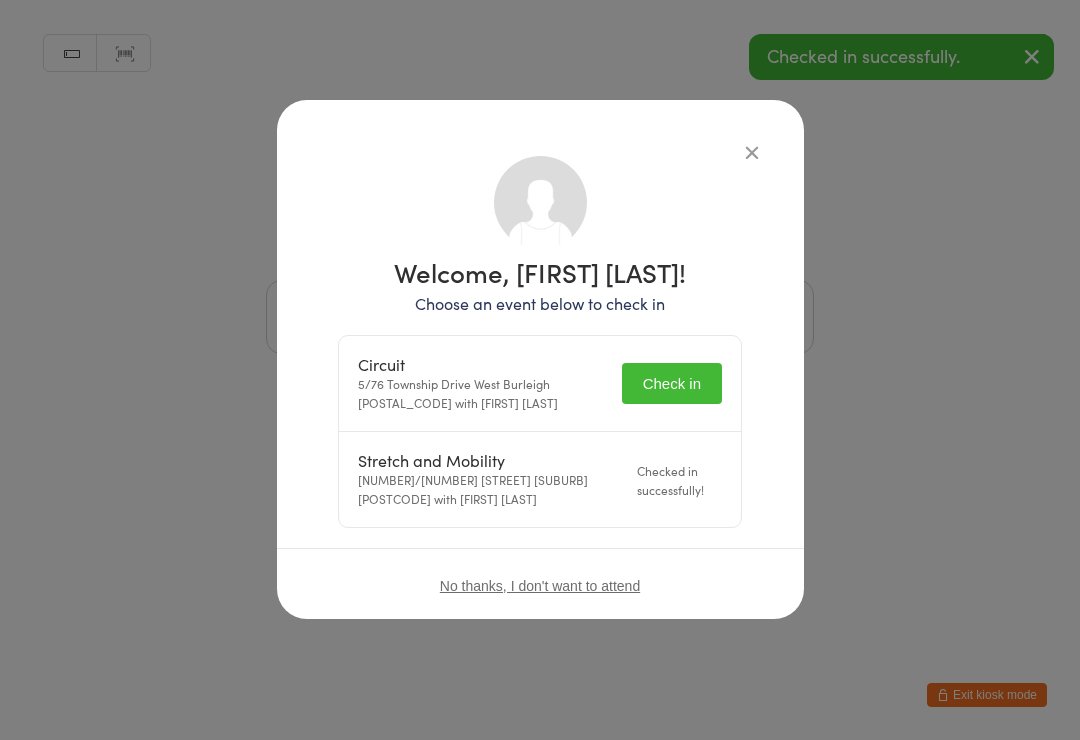 click on "Check in" at bounding box center (672, 383) 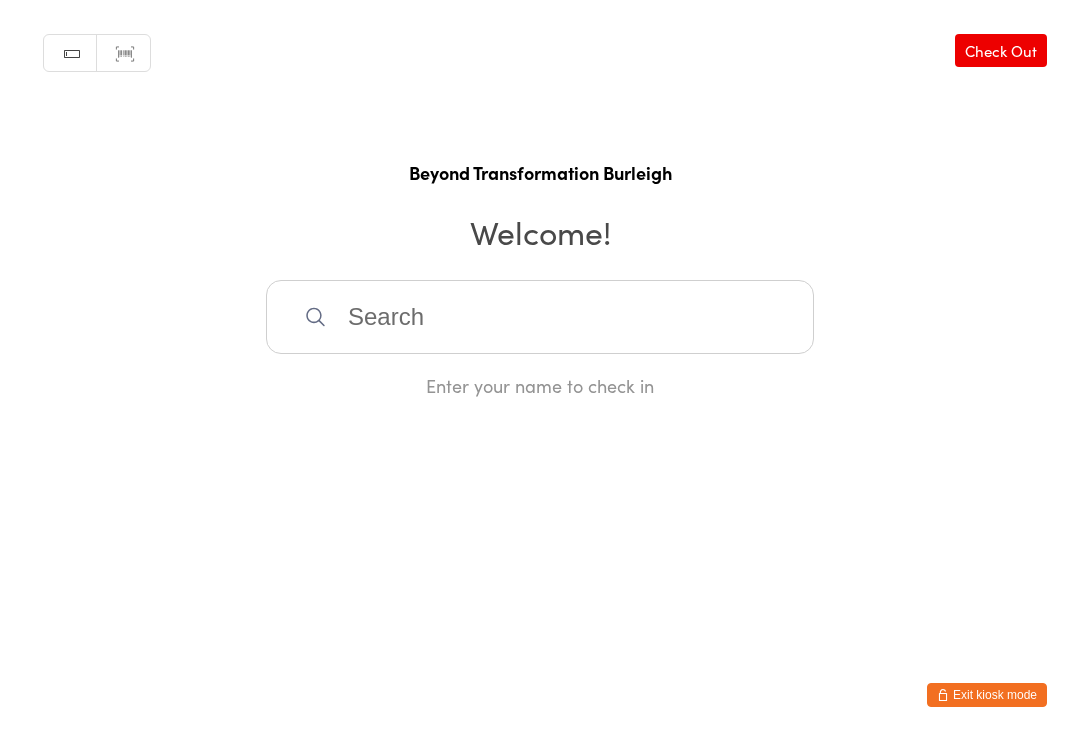 click at bounding box center [540, 317] 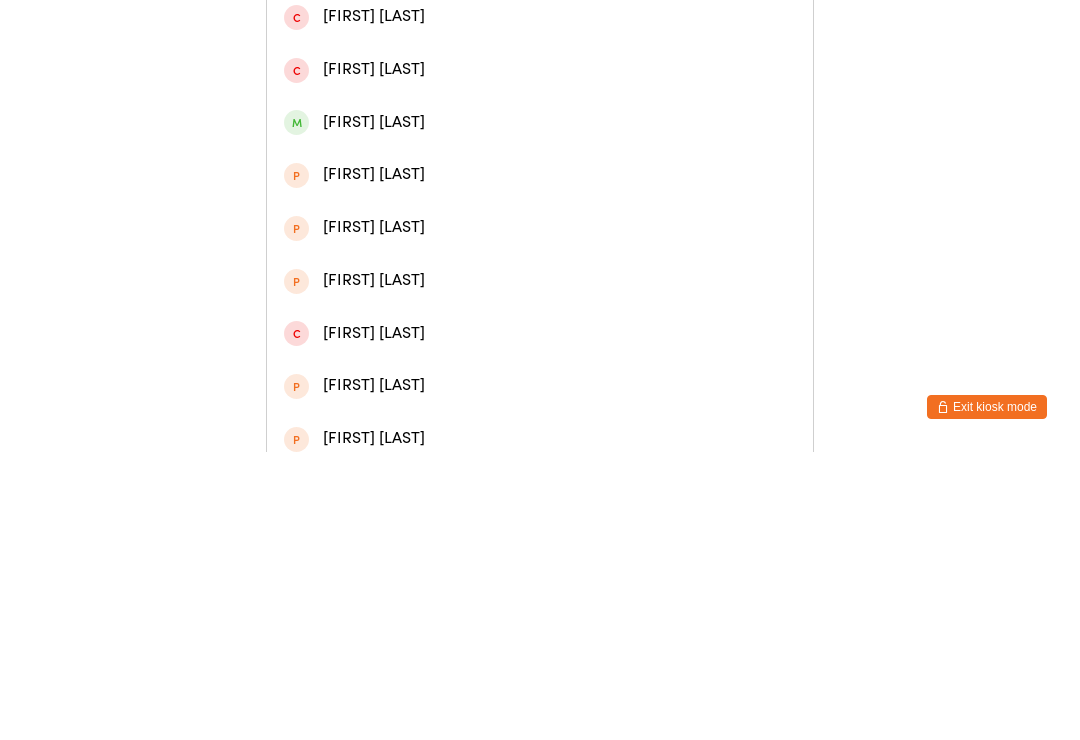 type on "[INITIALS]" 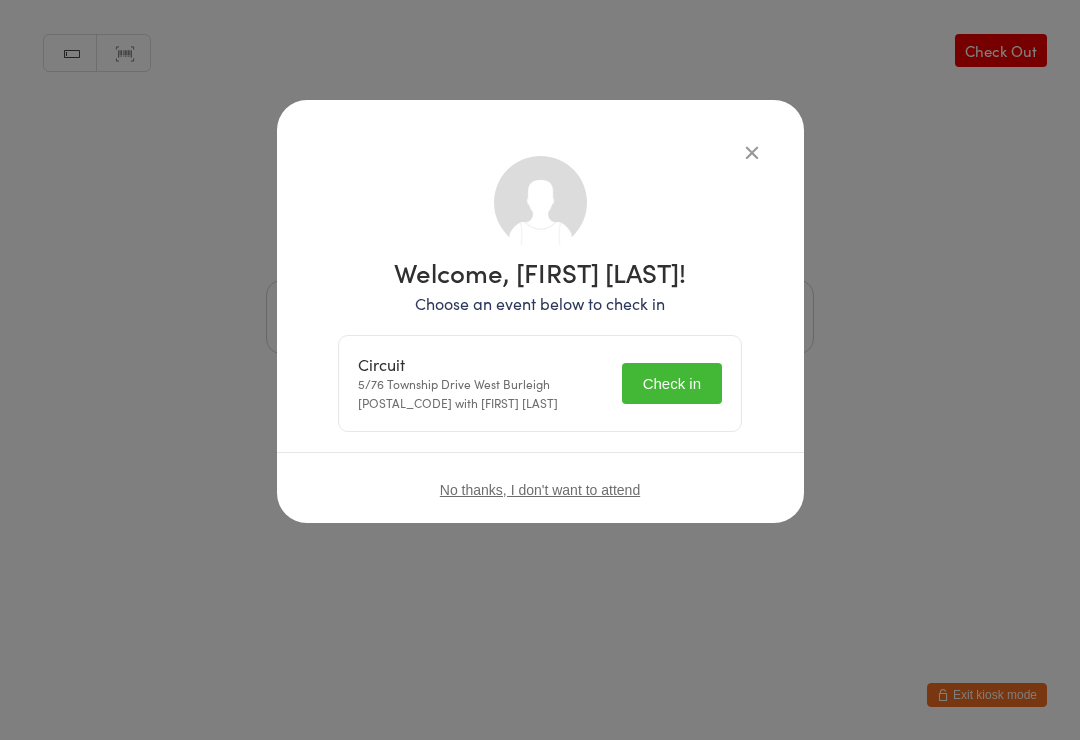 click on "Check in" at bounding box center (672, 383) 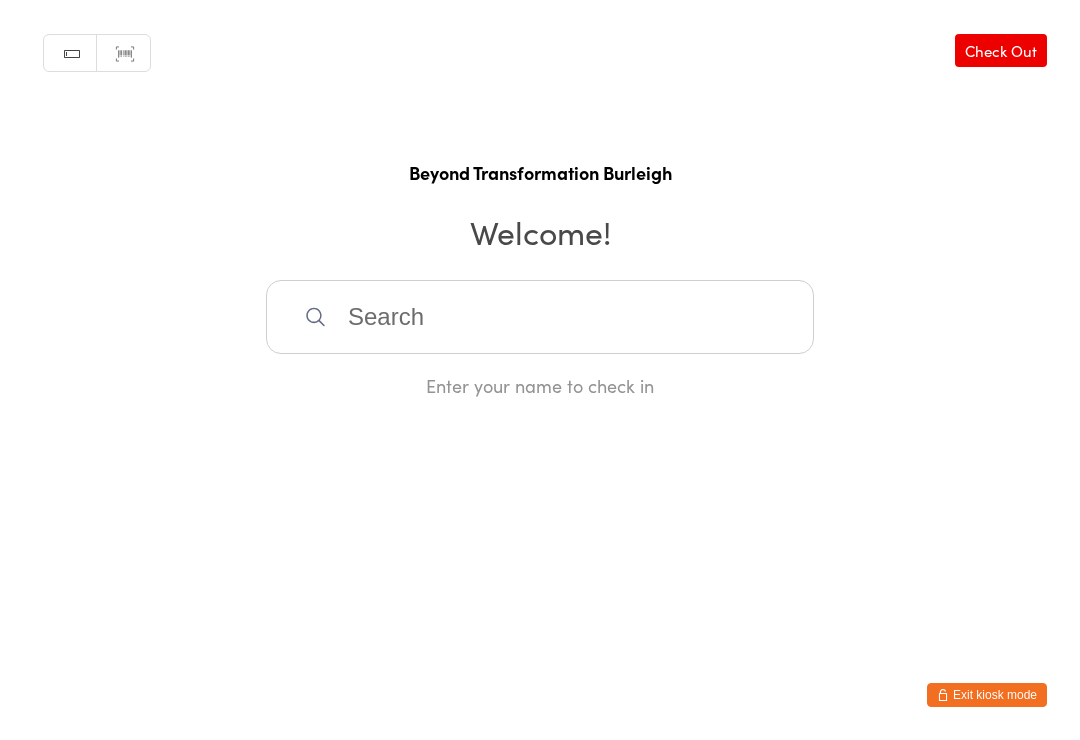 click at bounding box center [540, 317] 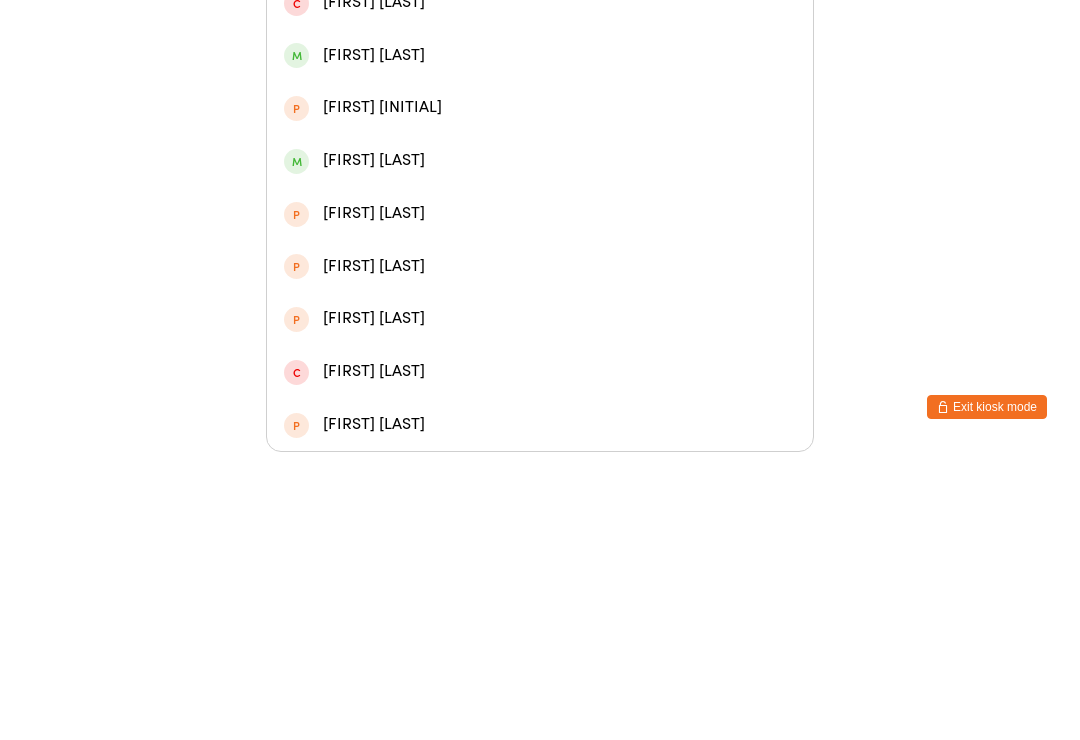 type on "[LAST]" 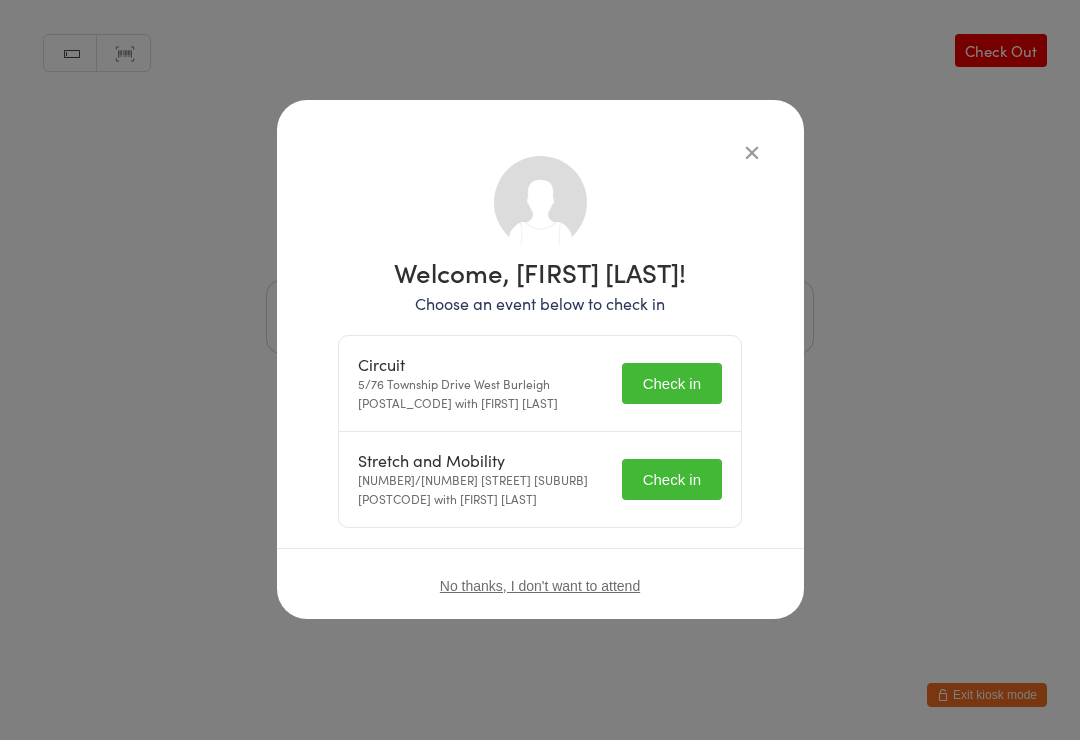 click on "Check in" at bounding box center (672, 383) 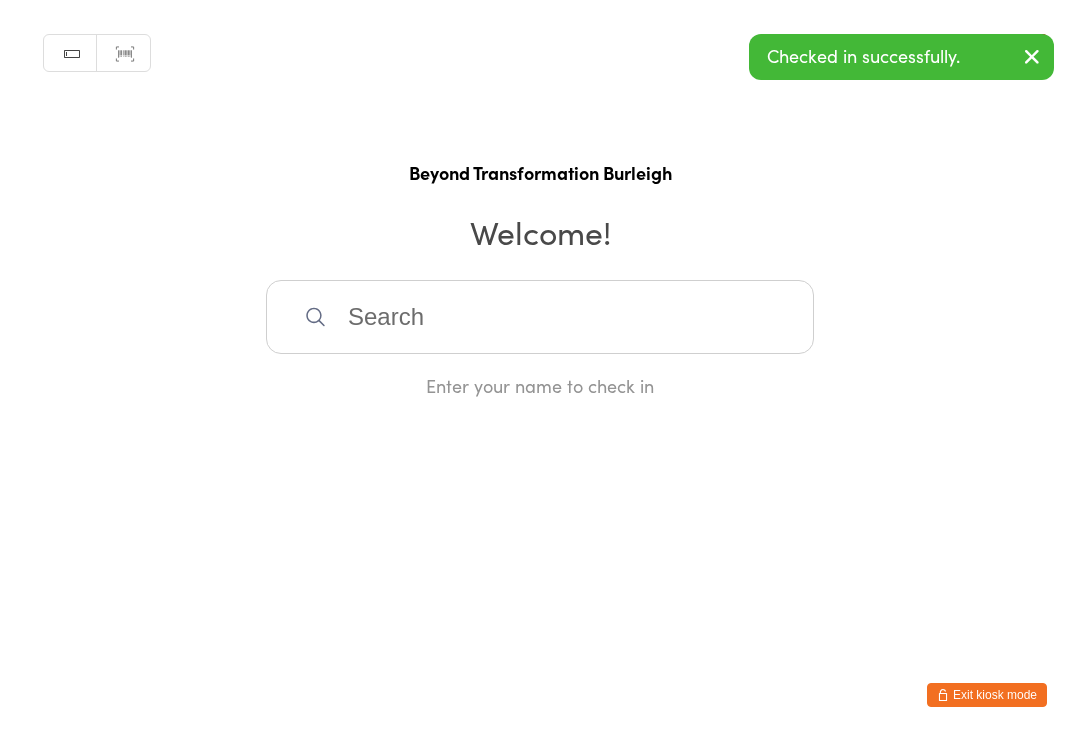 click at bounding box center [540, 317] 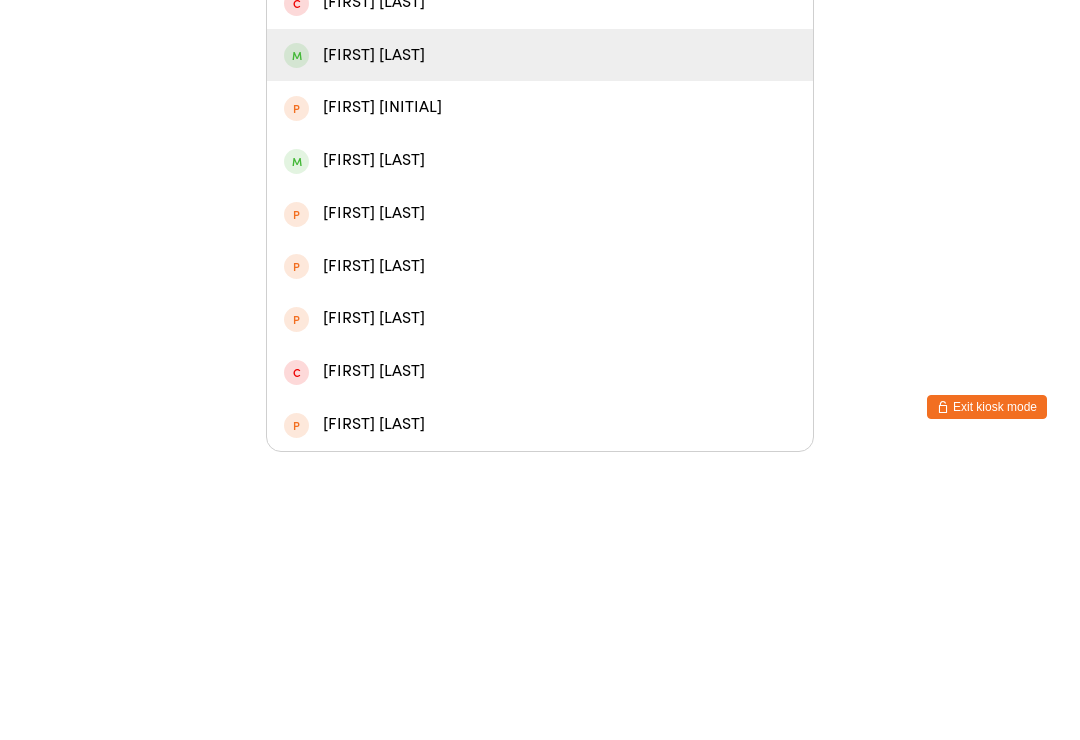 type on "[LAST]" 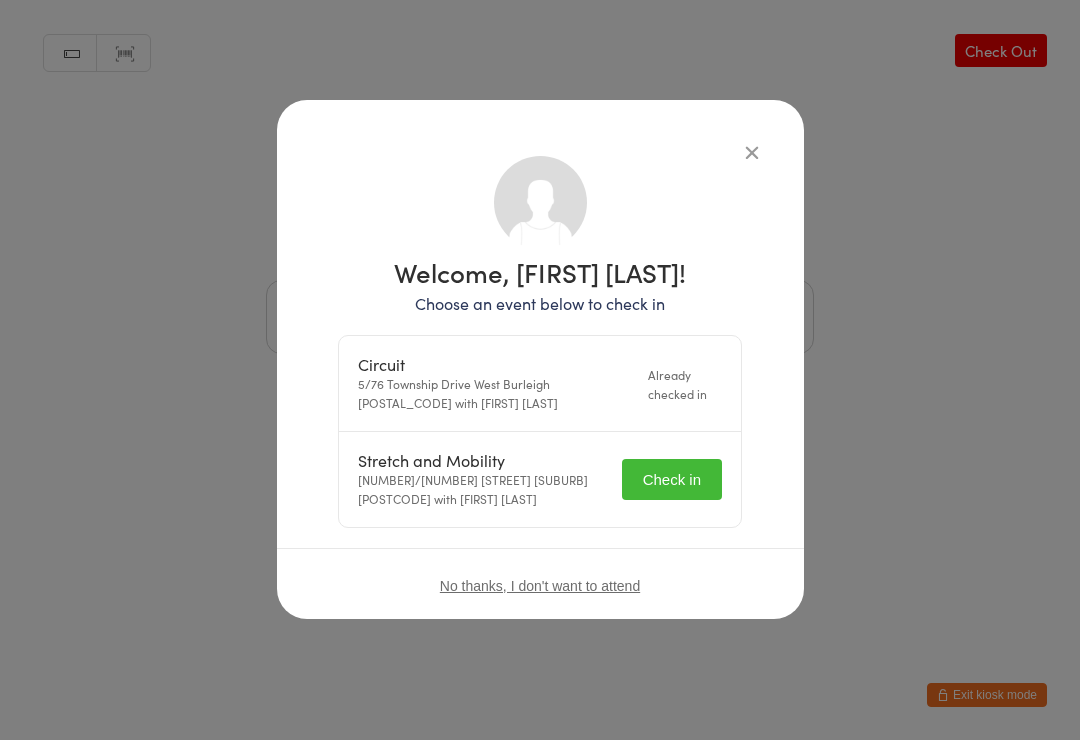 click on "Check in" at bounding box center [672, 479] 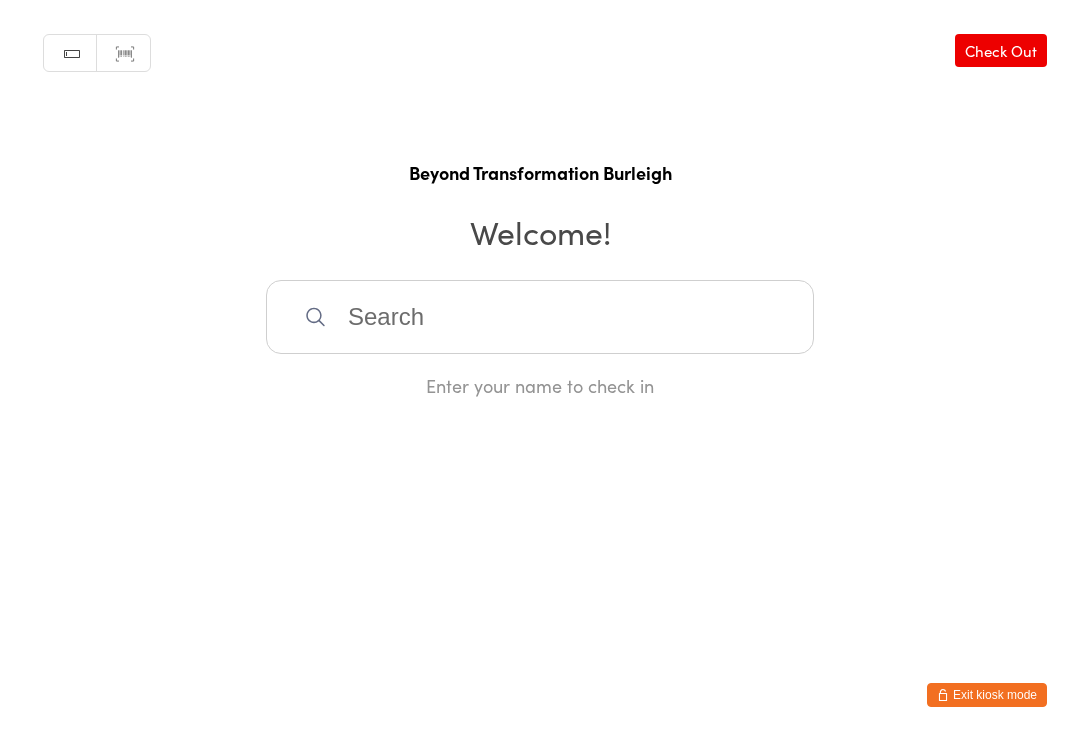 click at bounding box center (540, 317) 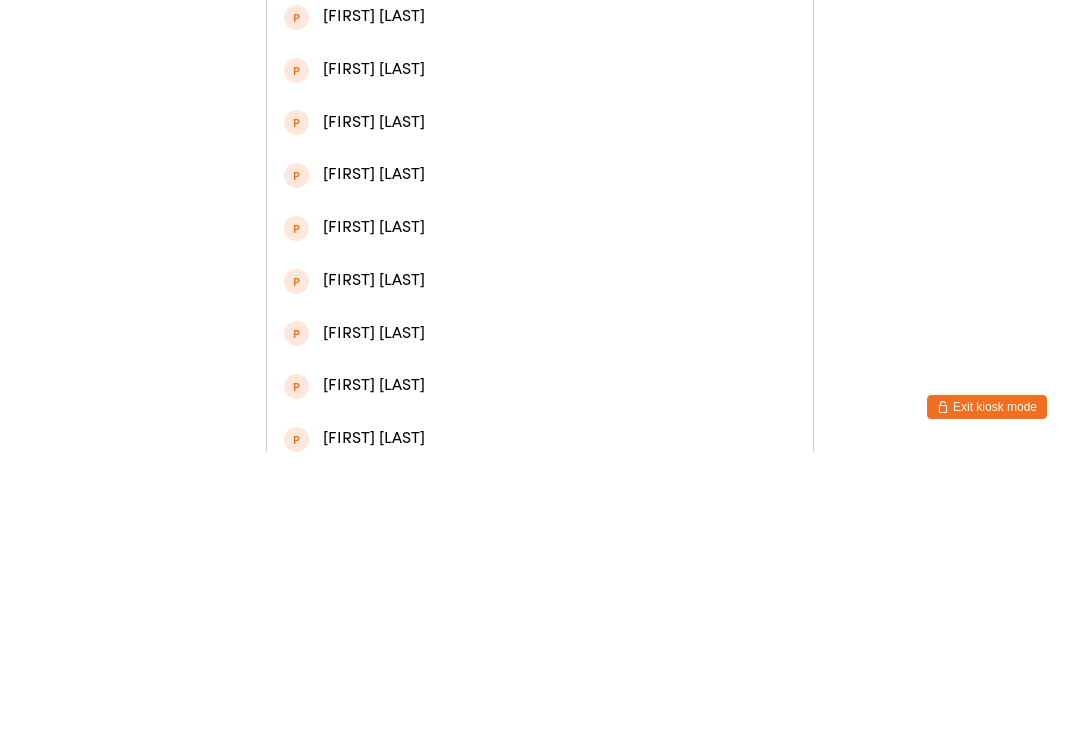 type on "[FIRST] [LAST]" 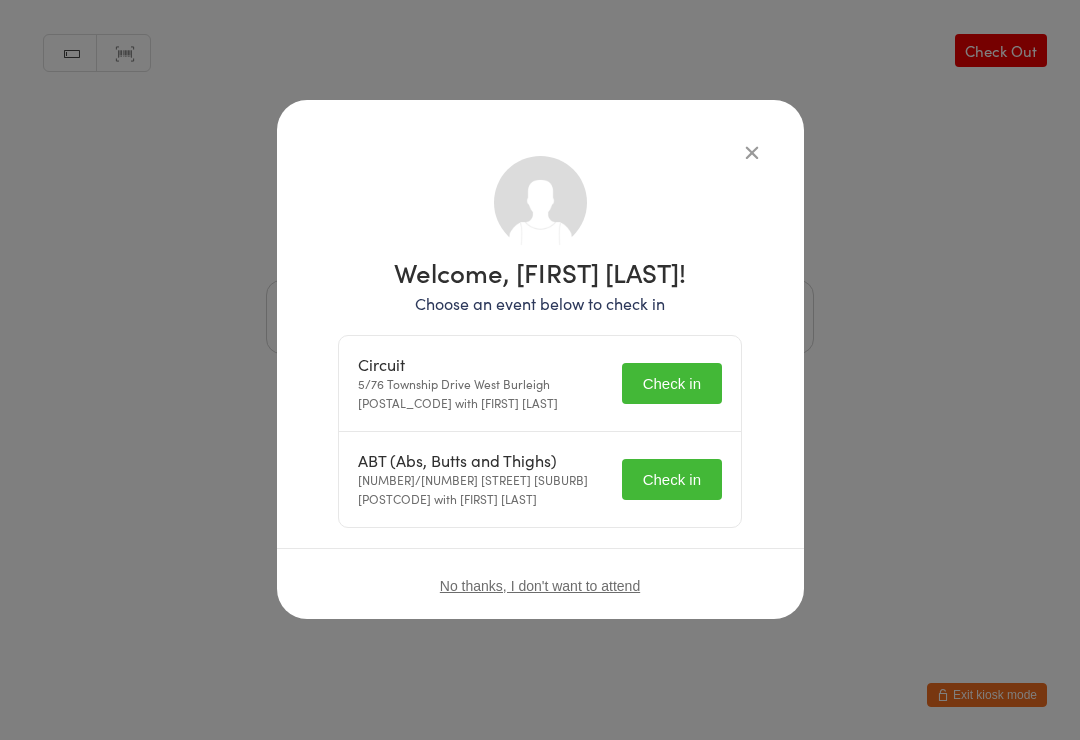 click on "Check in" at bounding box center (672, 383) 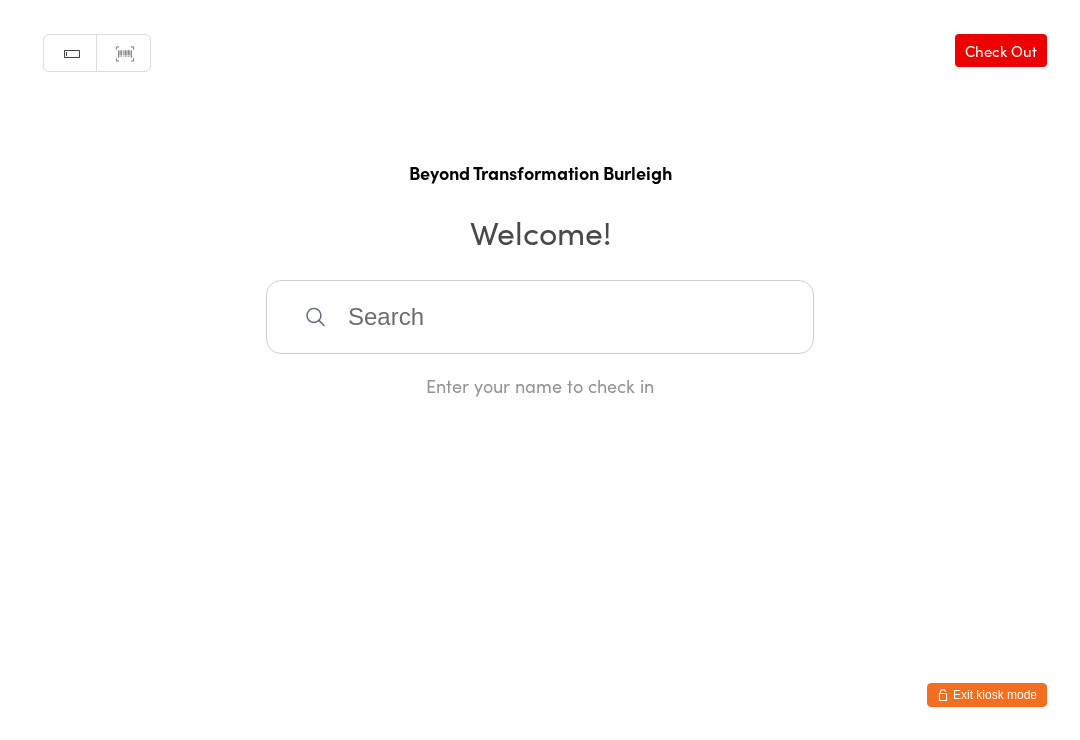 click at bounding box center (540, 317) 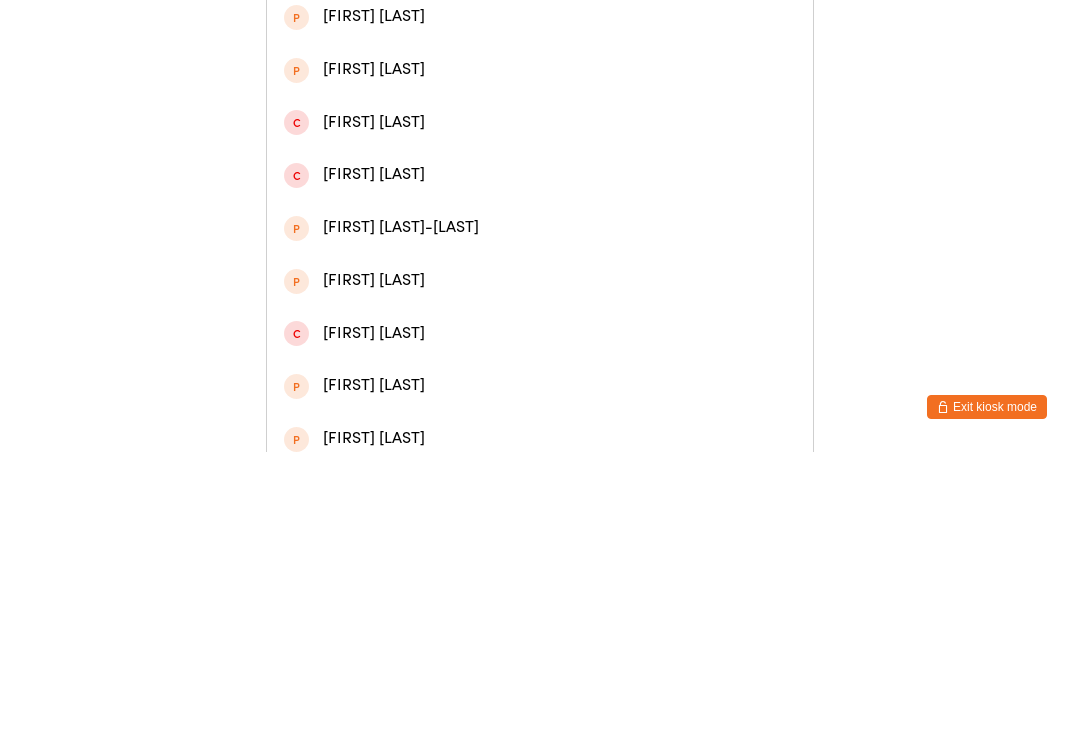 type on "[FIRST]" 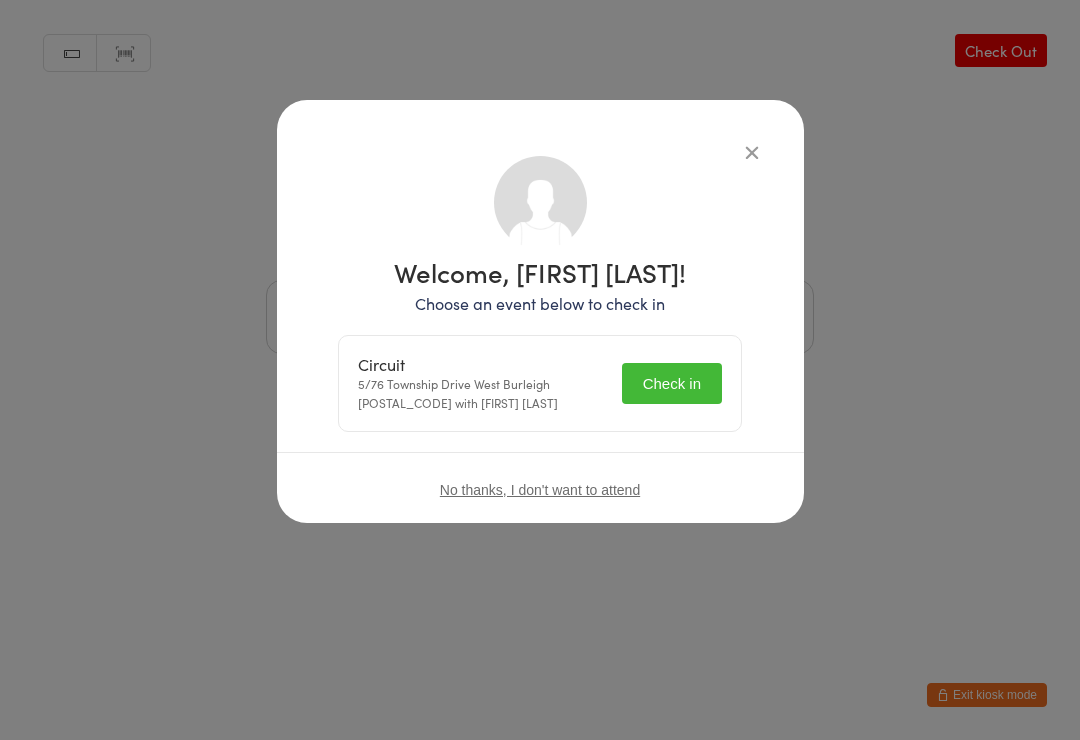 click on "Check in" at bounding box center [672, 383] 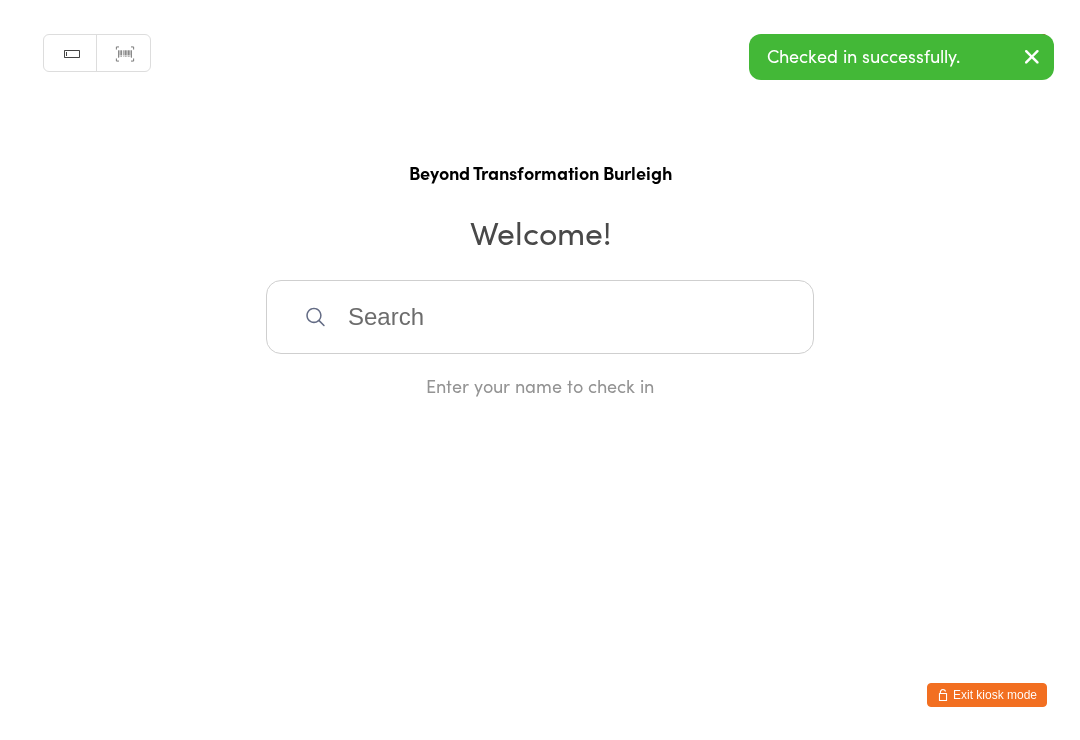 click at bounding box center (540, 317) 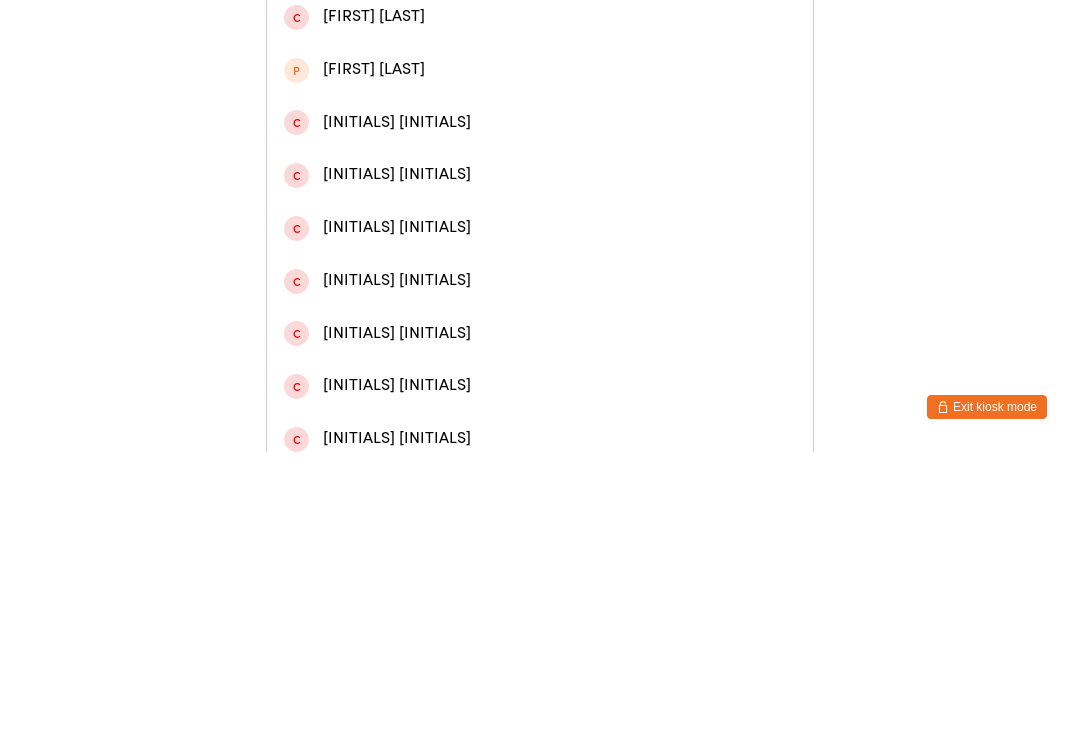 type on "[LAST]" 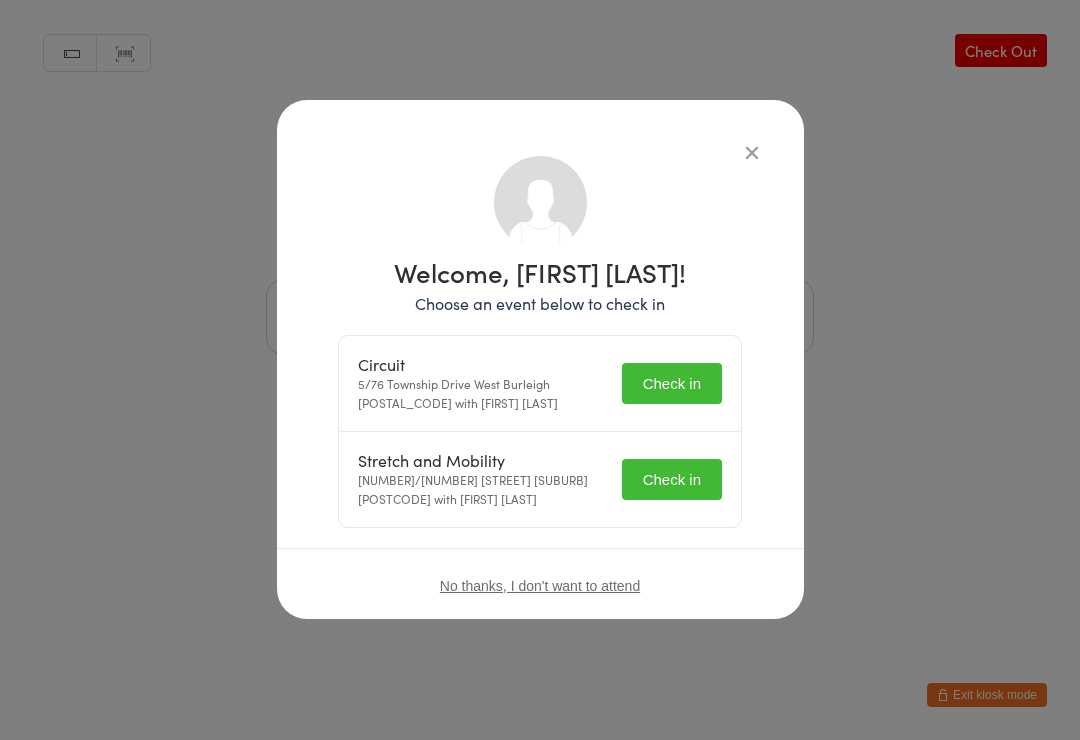 click on "Check in" at bounding box center (672, 383) 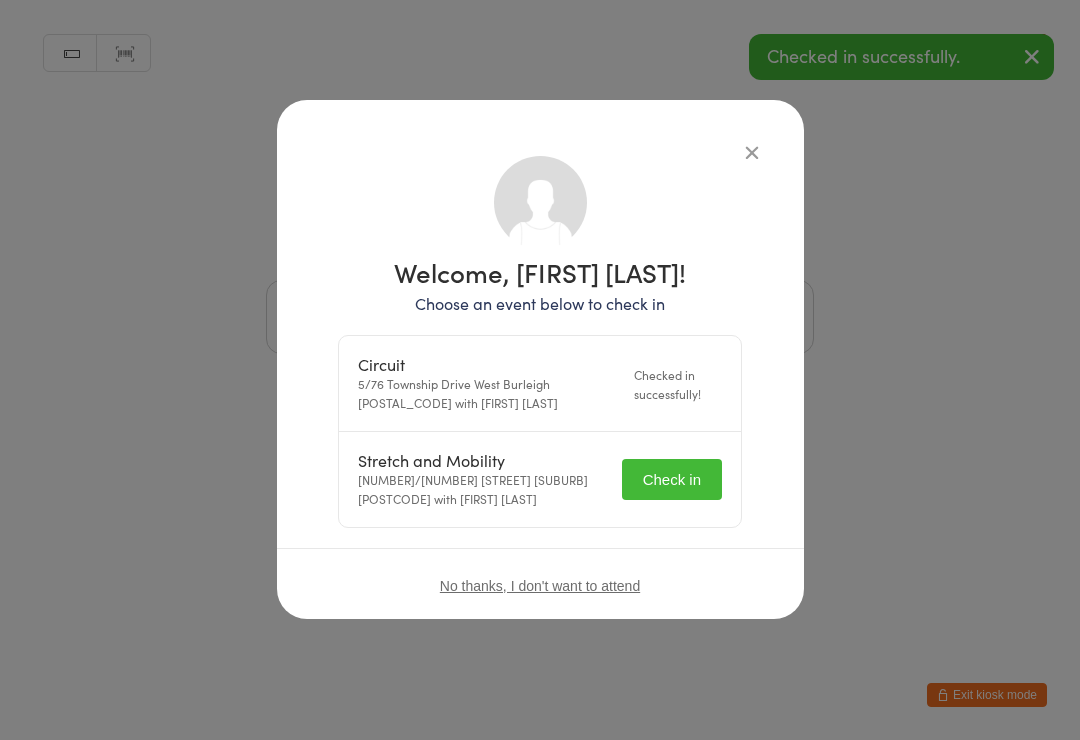 click on "Check in" at bounding box center [672, 479] 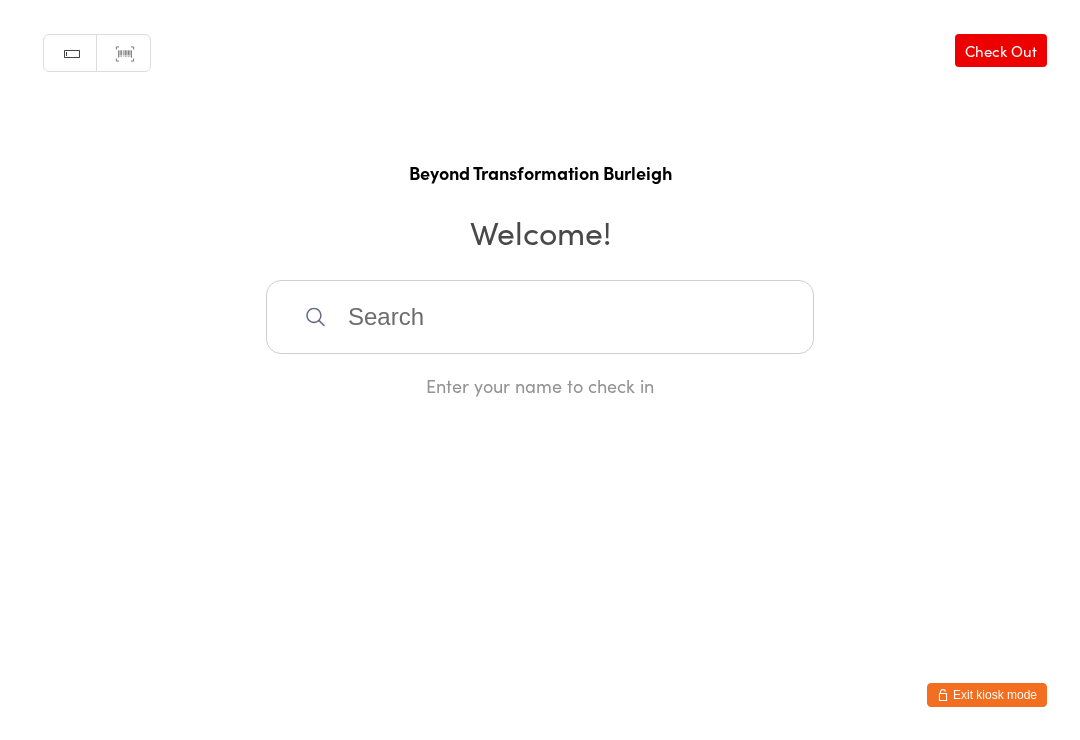 click at bounding box center (540, 317) 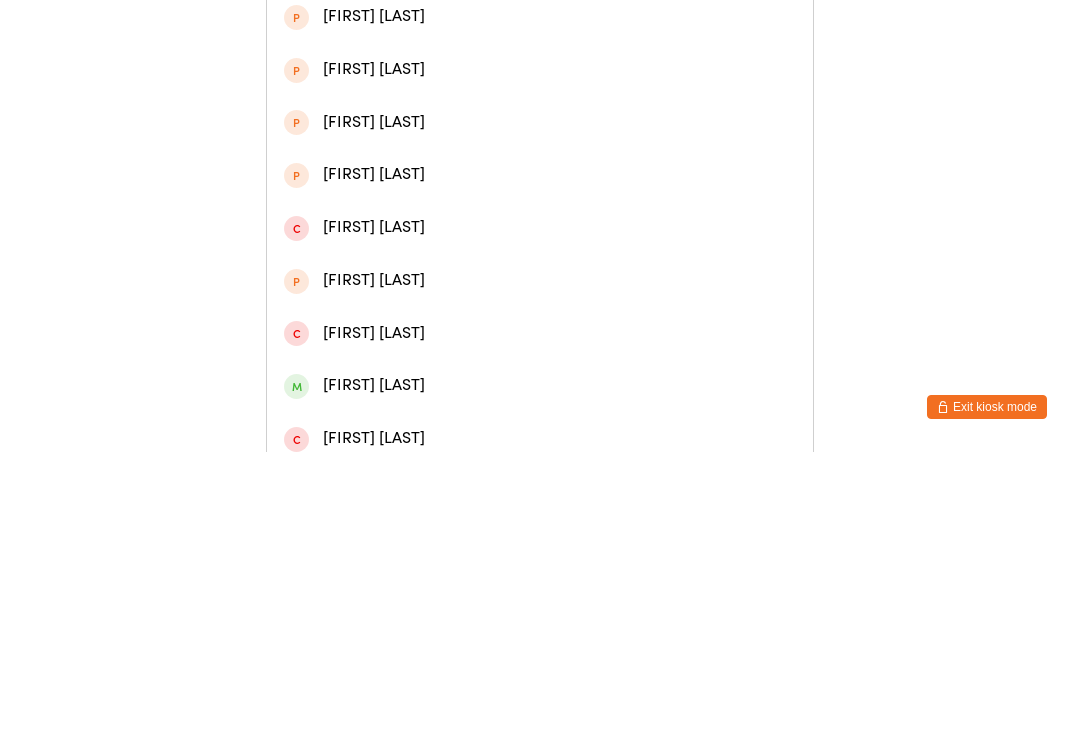 type on "[FIRST] [LAST]" 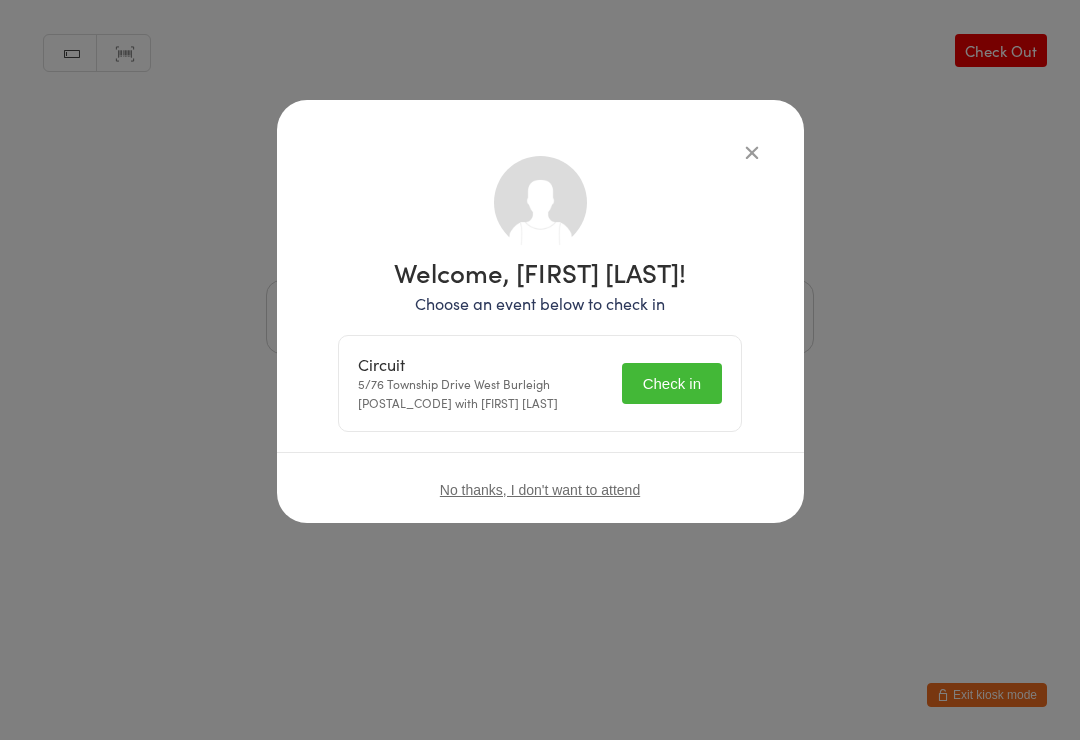 click on "Check in" at bounding box center [672, 383] 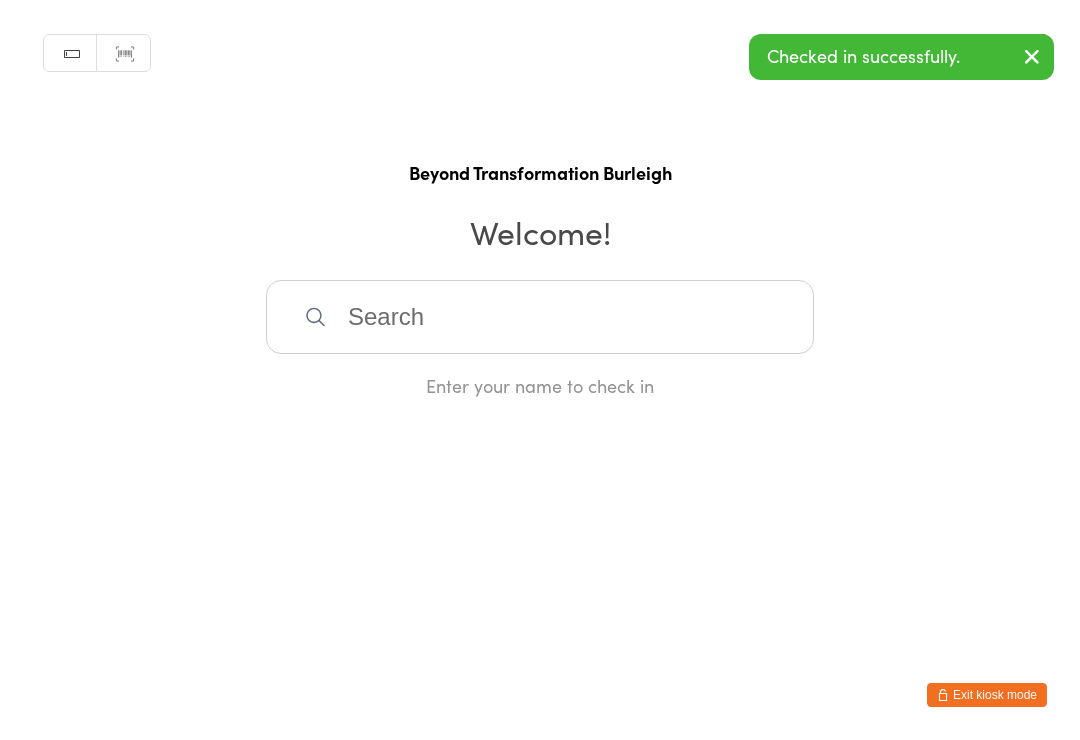 click at bounding box center (540, 317) 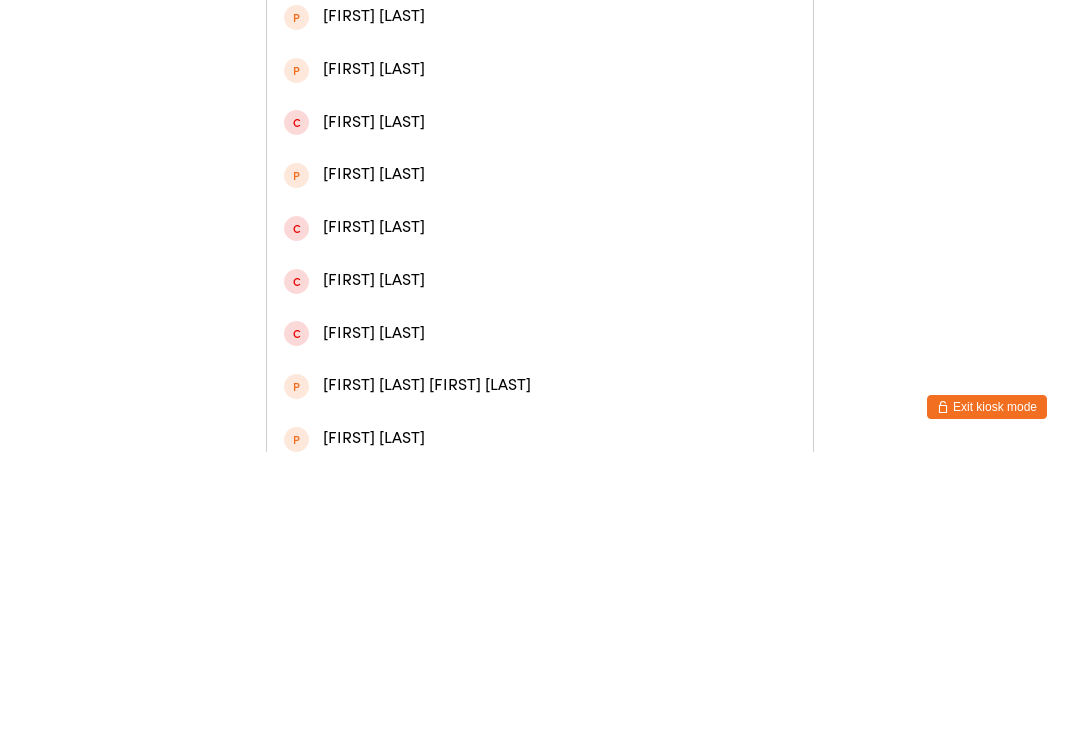 type on "[FIRST] [INITIAL]" 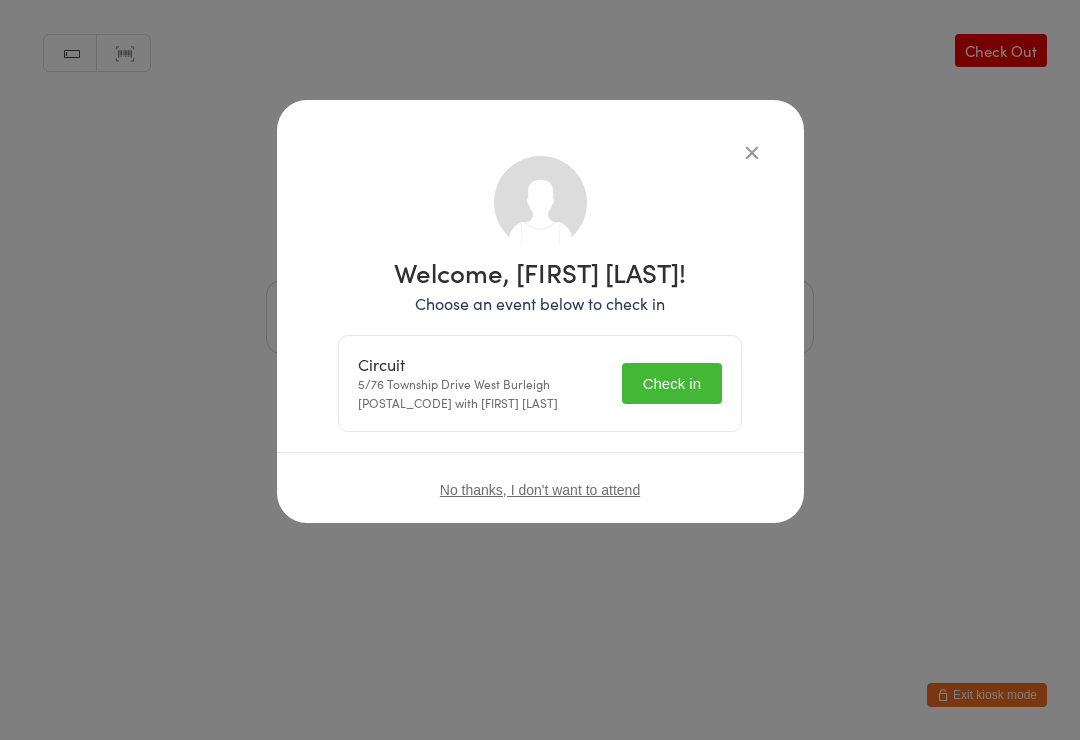 click on "Check in" at bounding box center (672, 383) 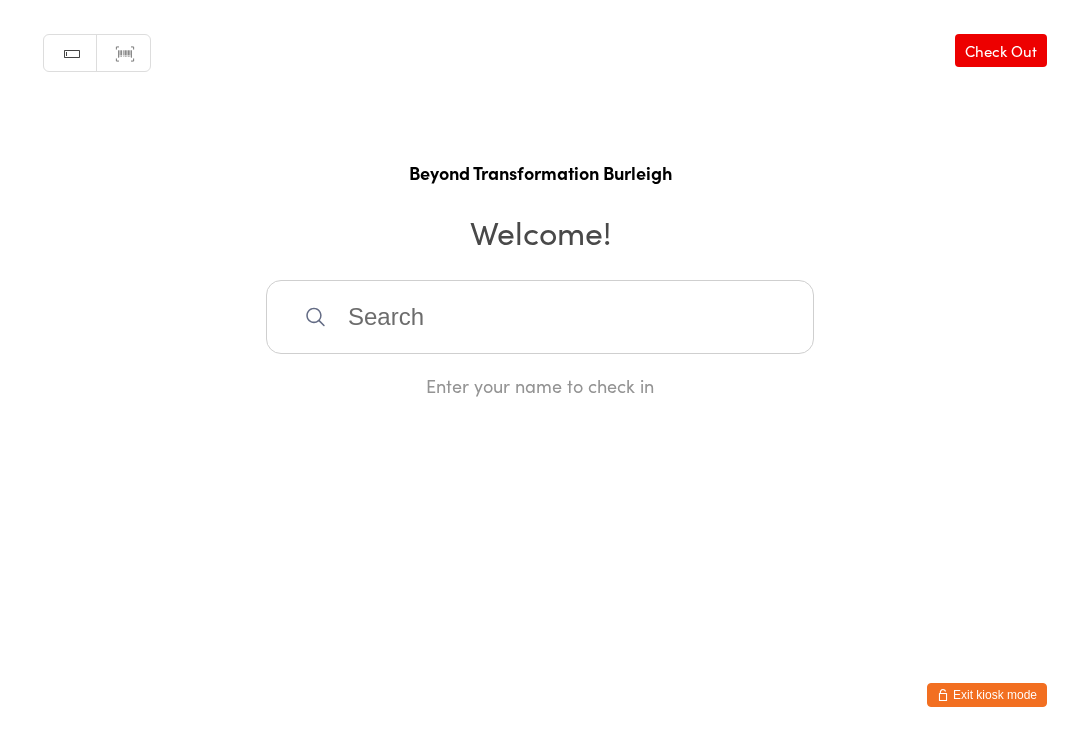click at bounding box center (540, 317) 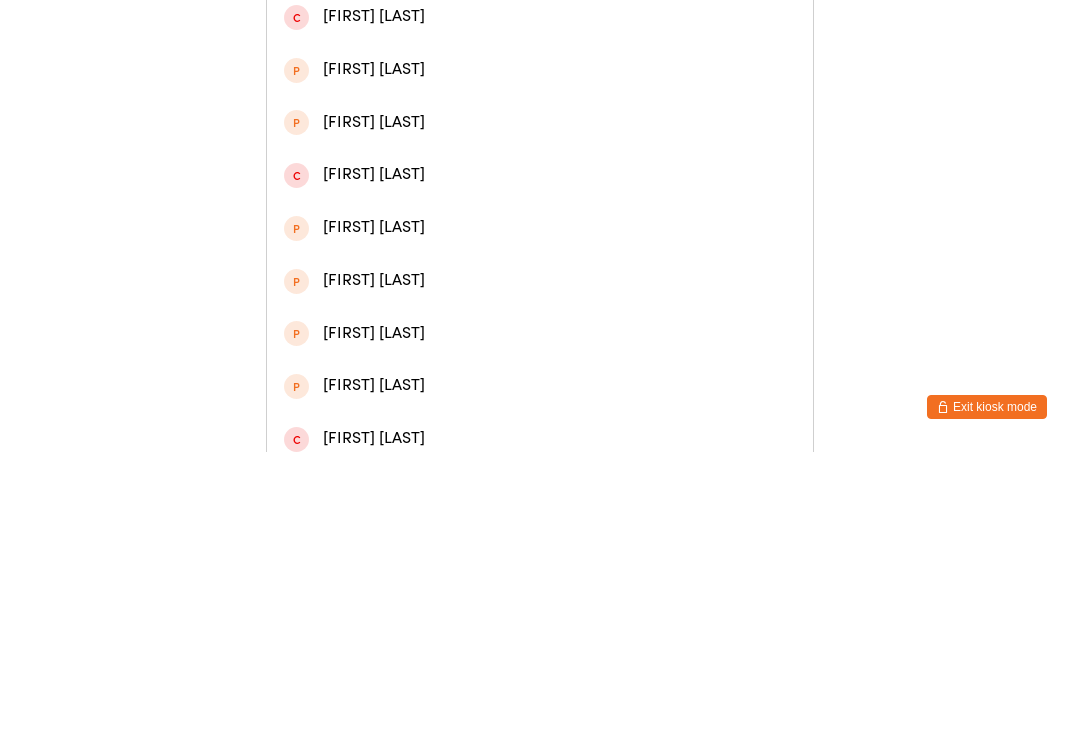 type on "[FIRST] [LAST]" 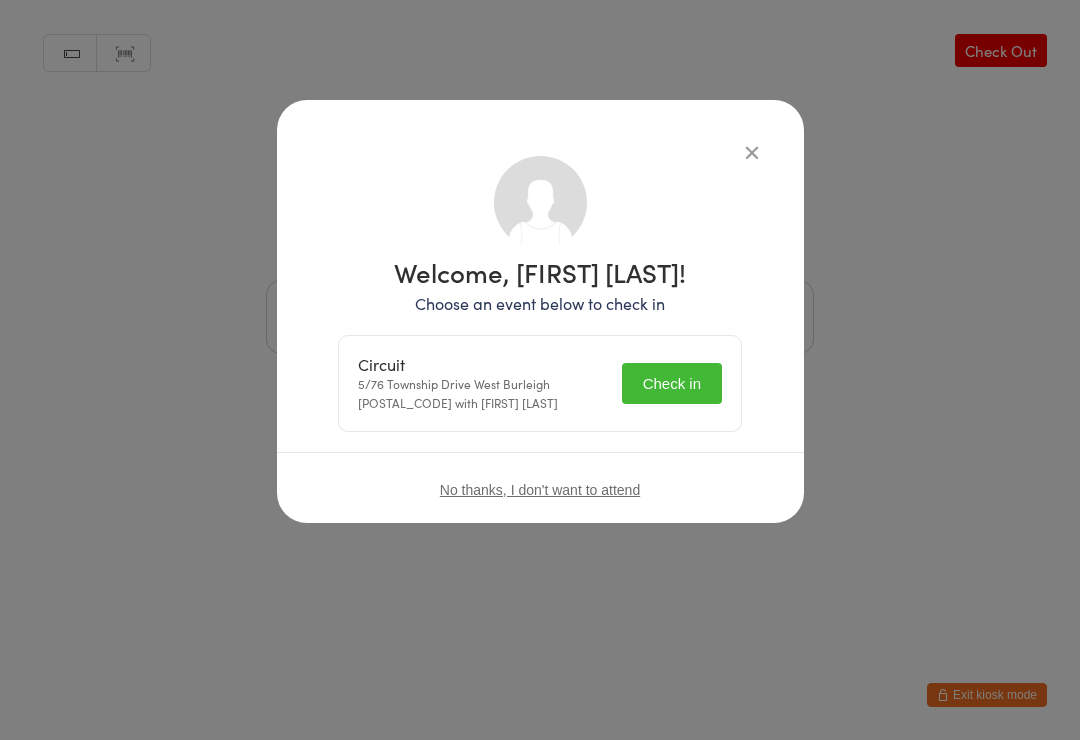 click on "Check in" at bounding box center [672, 383] 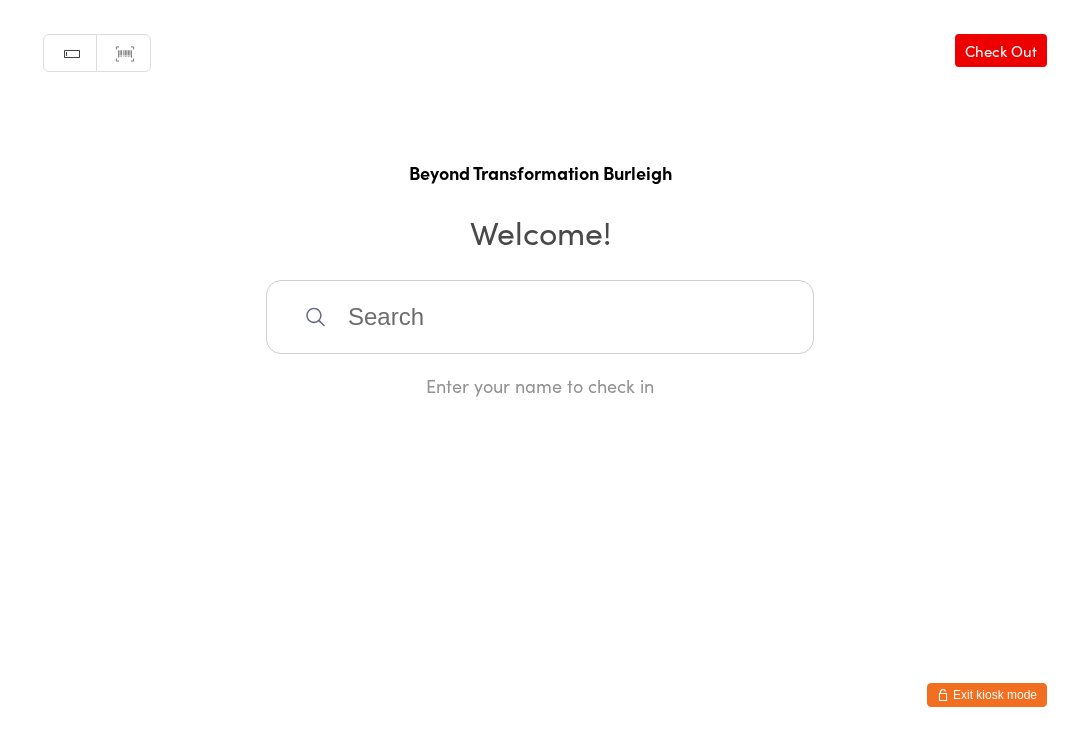 click at bounding box center [540, 317] 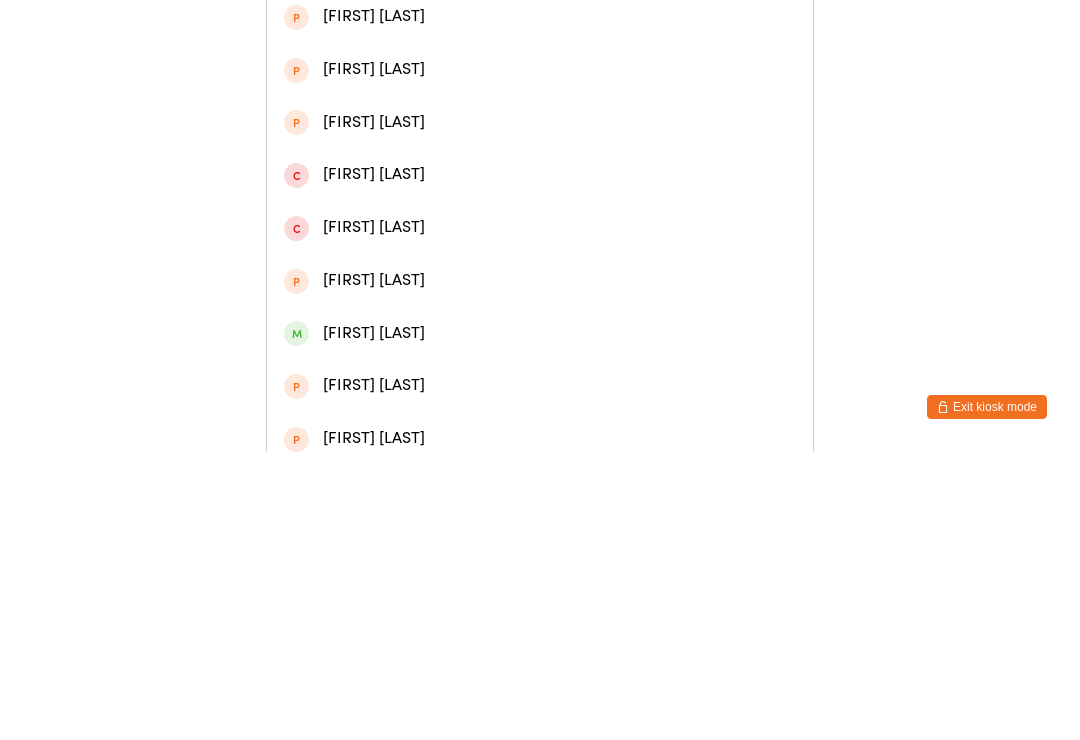 type on "[FIRST] [INITIAL]" 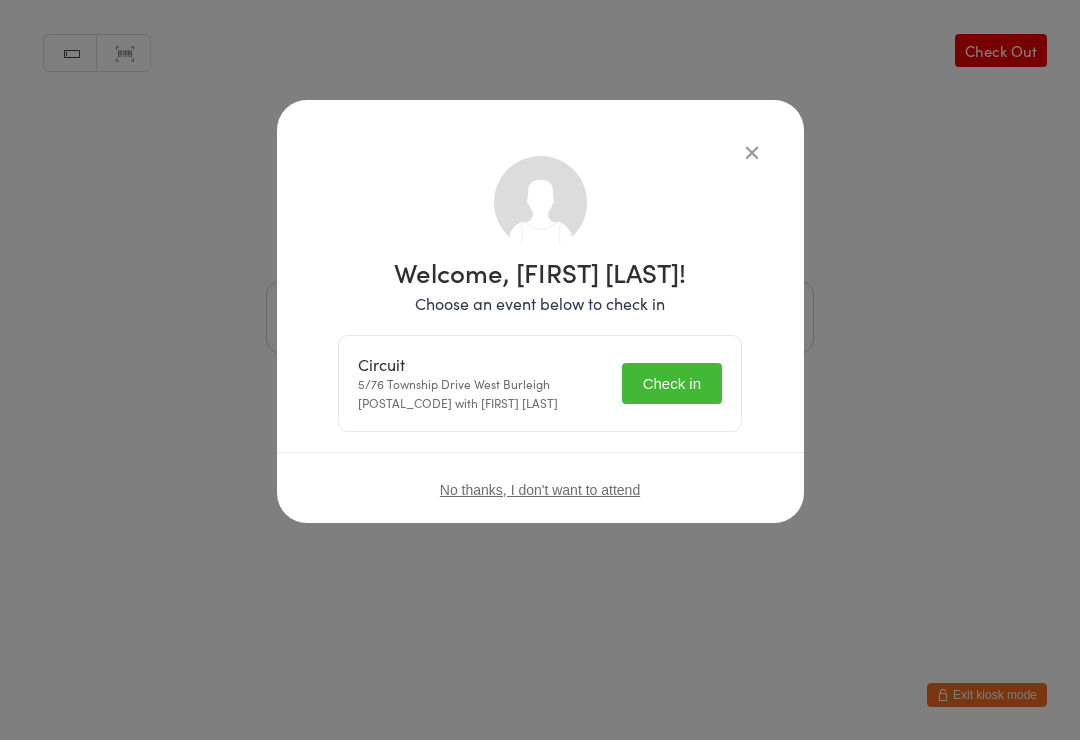 click on "Check in" at bounding box center [672, 383] 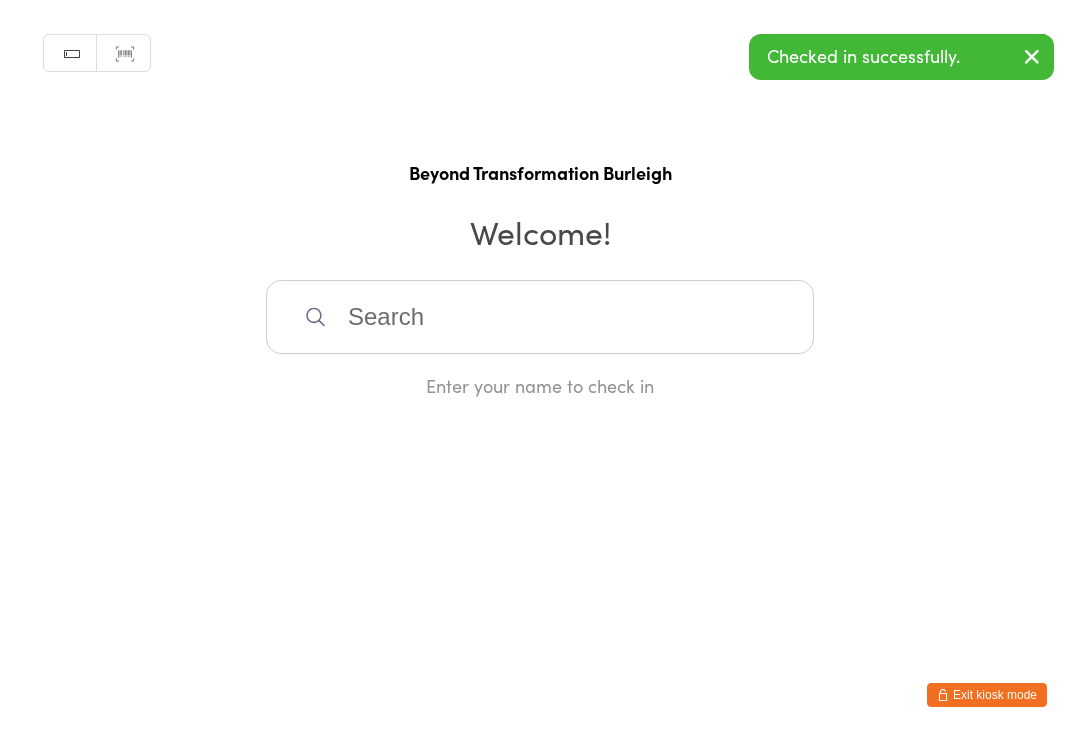 click at bounding box center (540, 317) 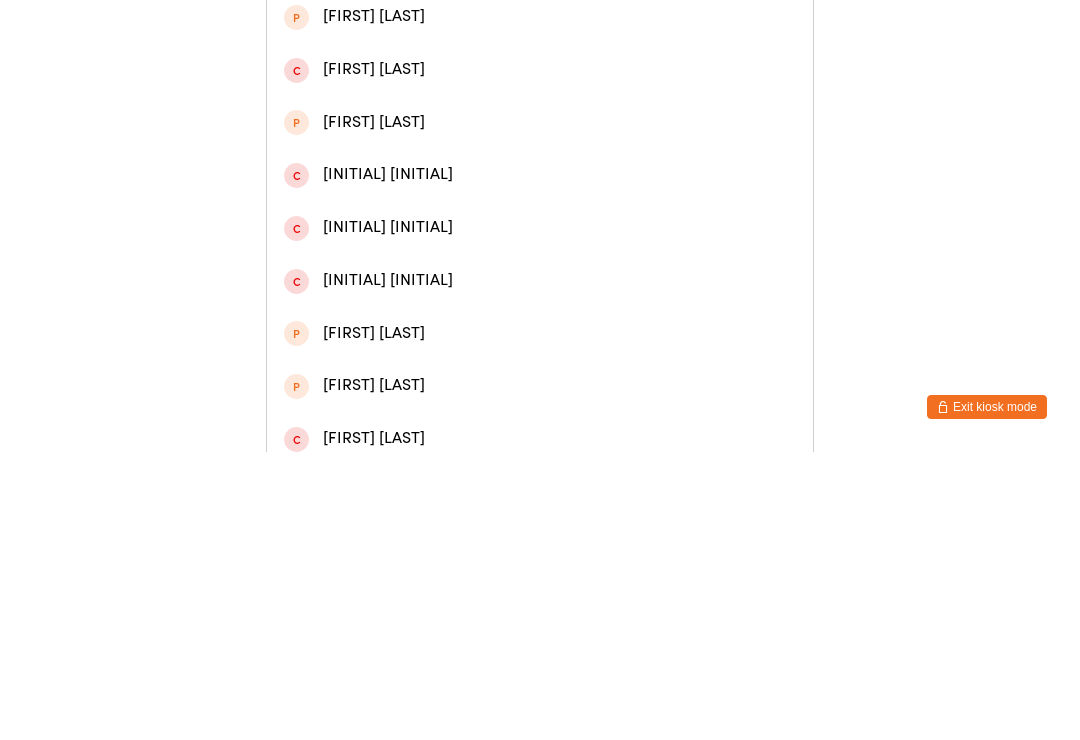 type on "Beh" 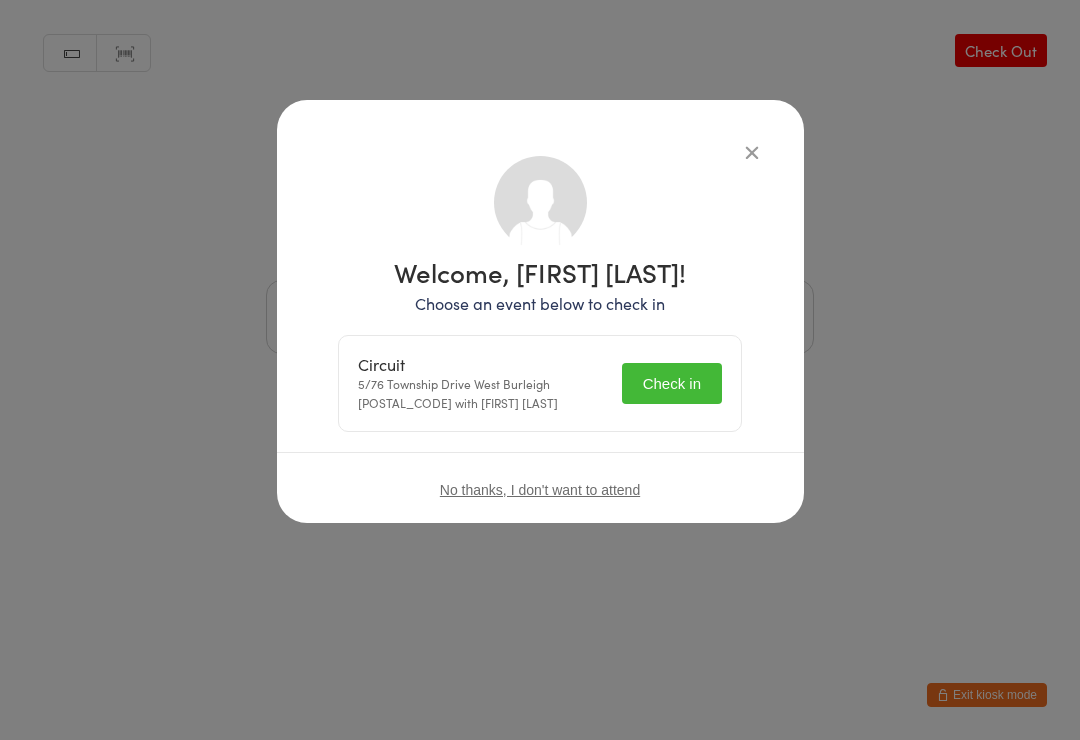 click on "Check in" at bounding box center (672, 383) 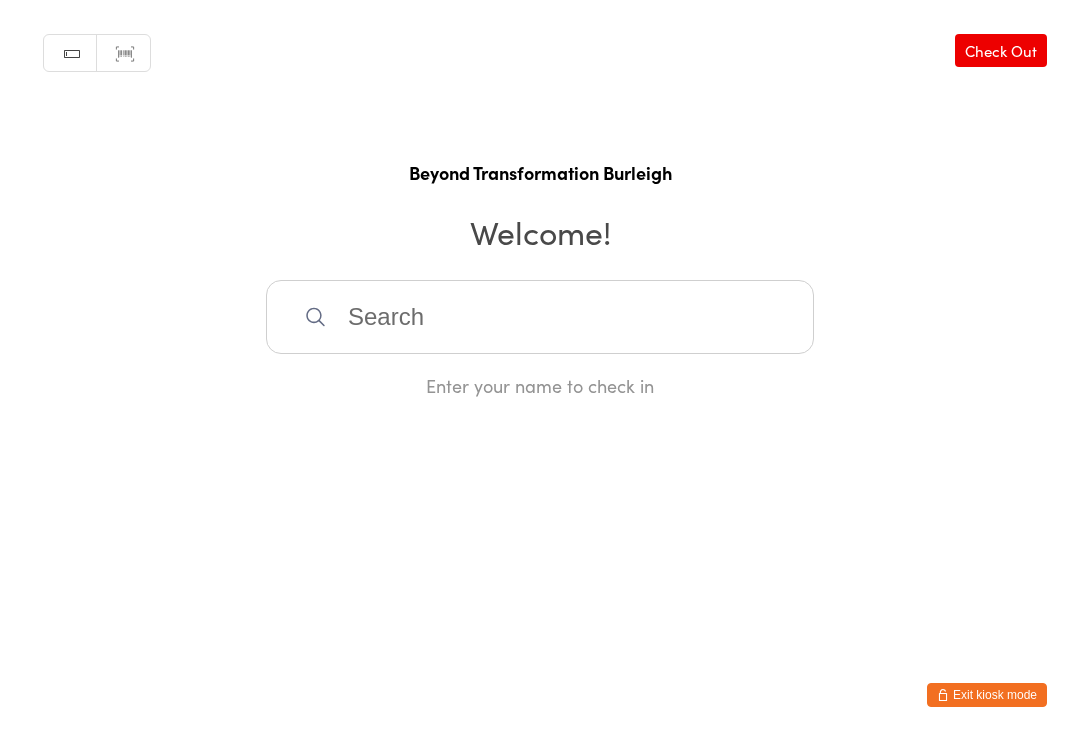 click at bounding box center [540, 317] 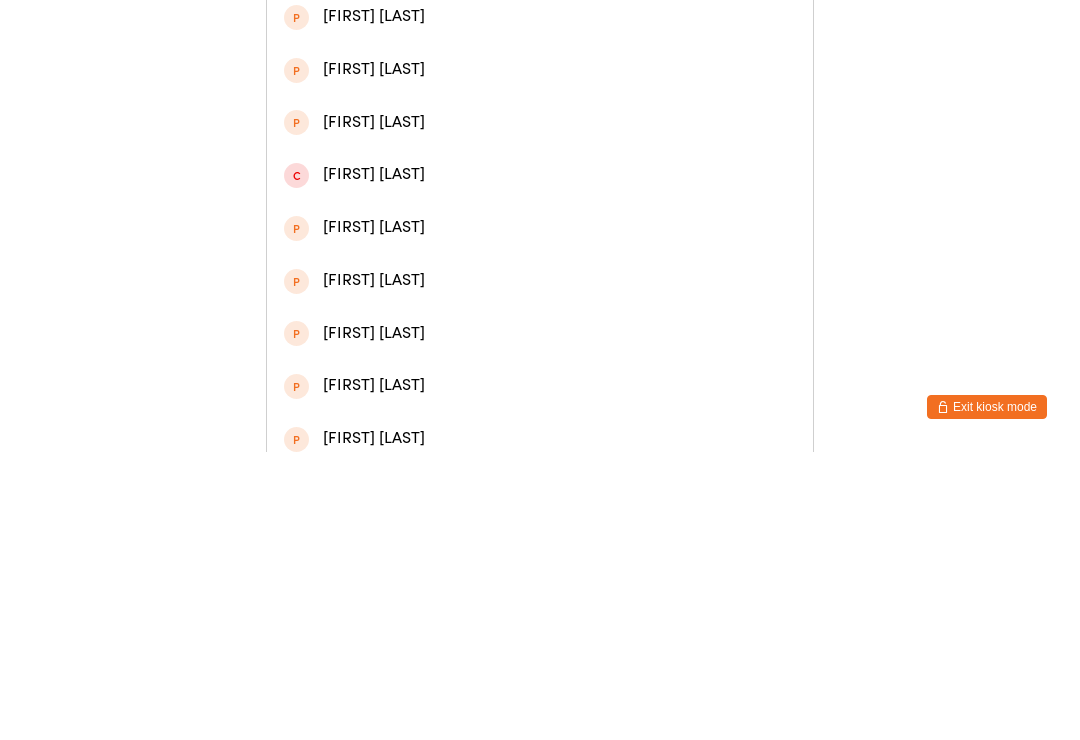 type on "Shelli" 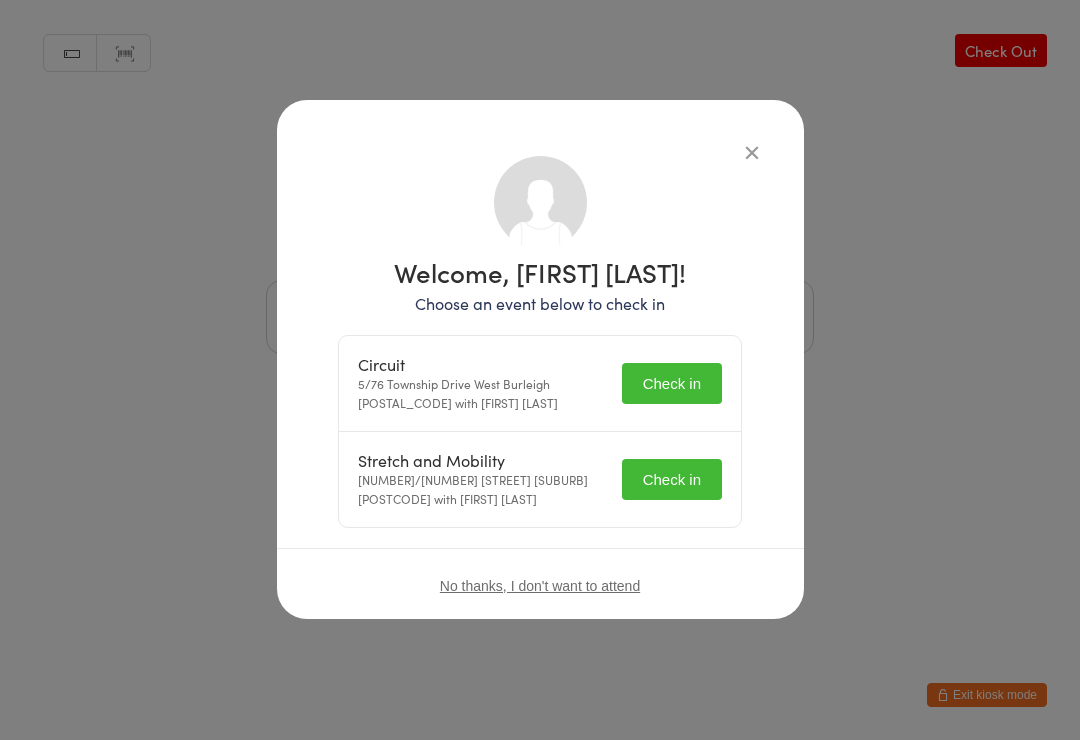 click on "Check in" at bounding box center [672, 383] 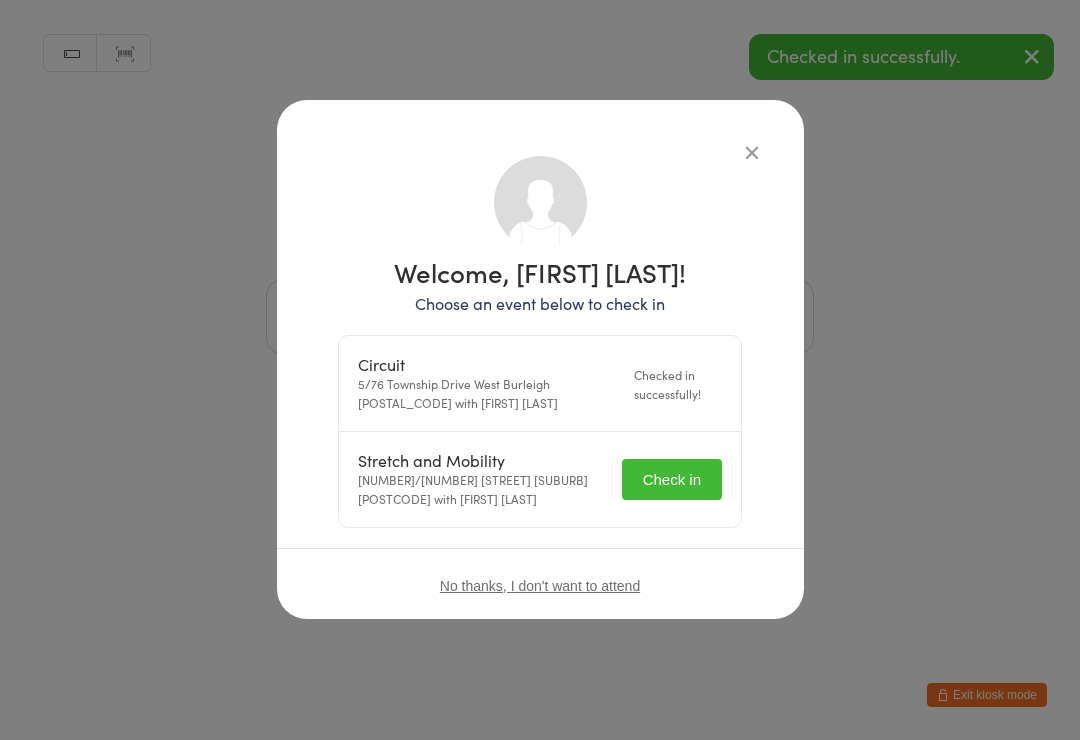 click on "Check in" at bounding box center (672, 479) 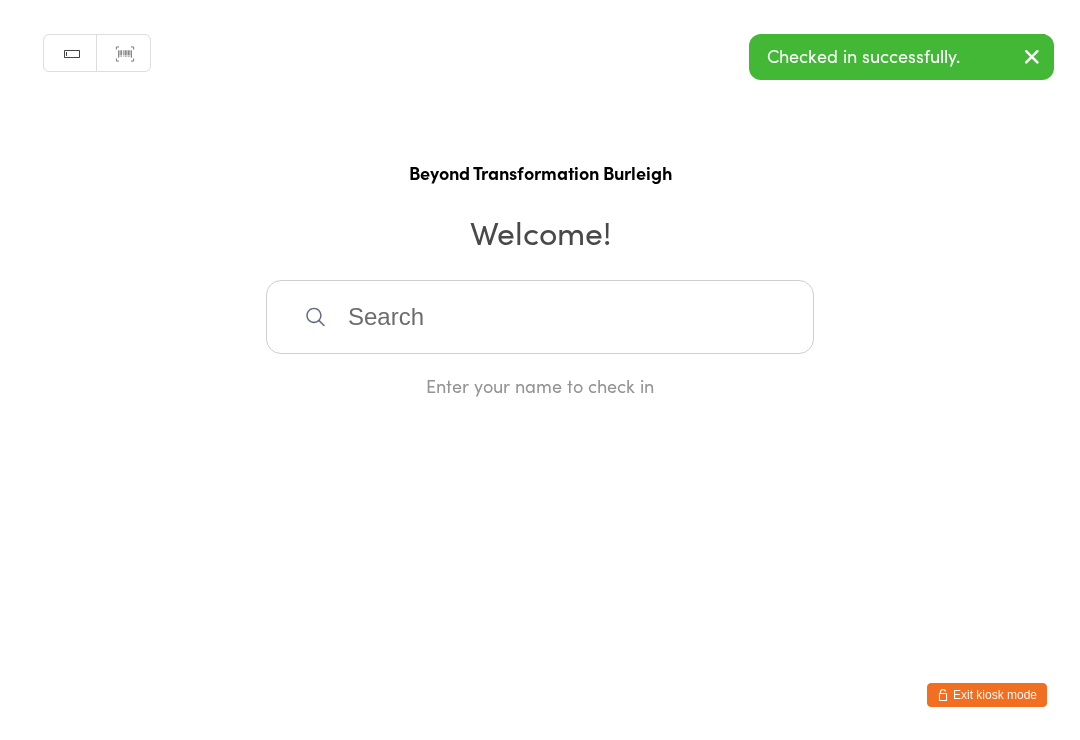 click at bounding box center (540, 317) 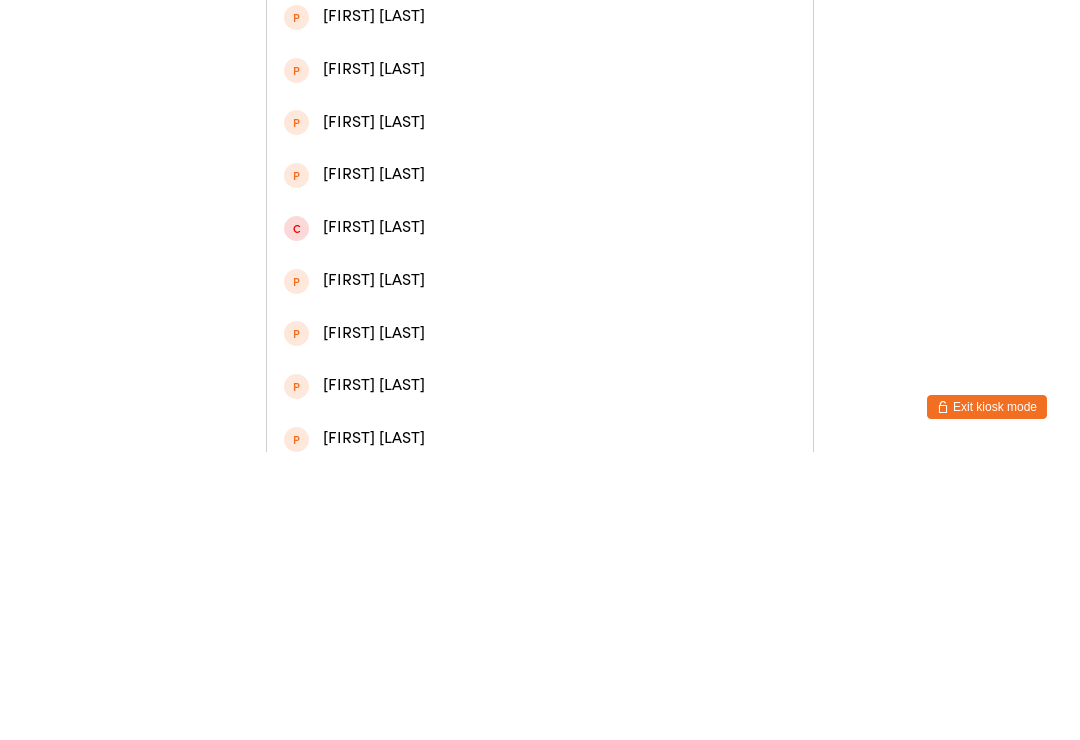 type on "[FIRST]" 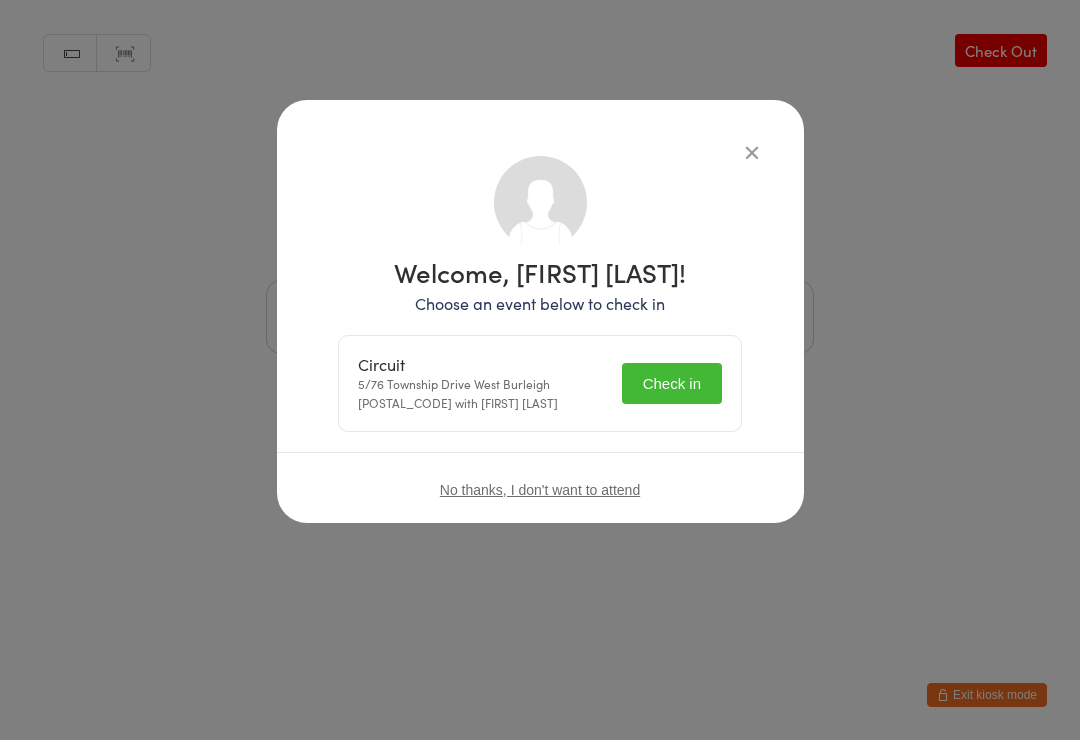 click on "Check in" at bounding box center (672, 383) 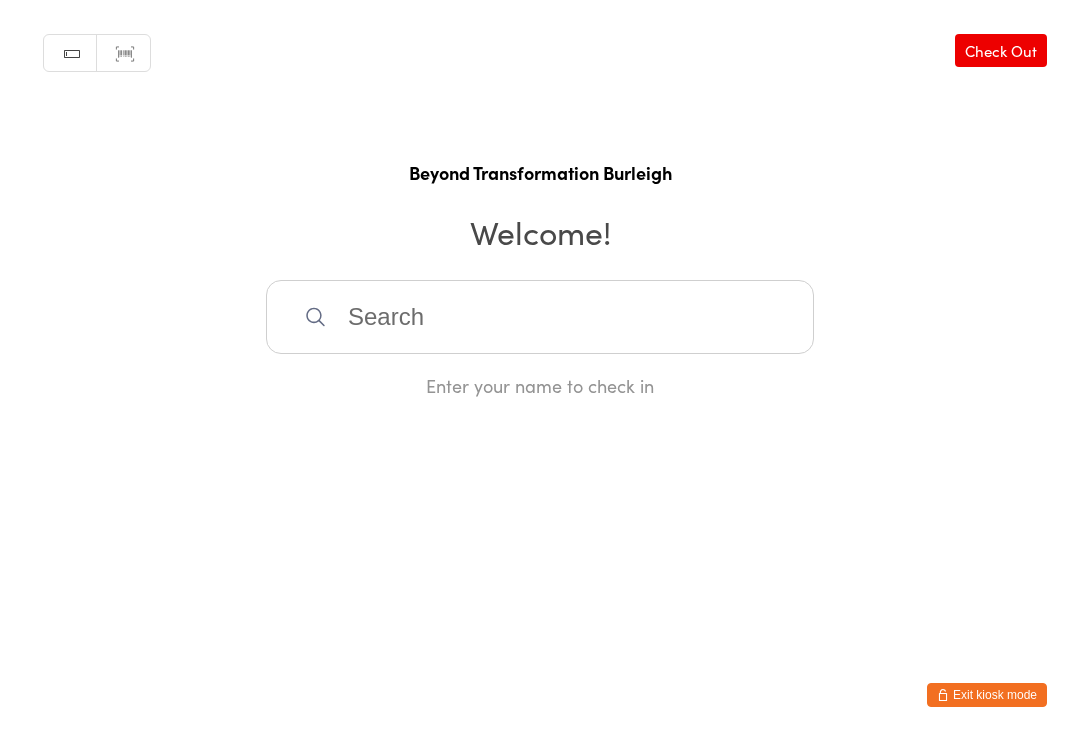 click at bounding box center (540, 317) 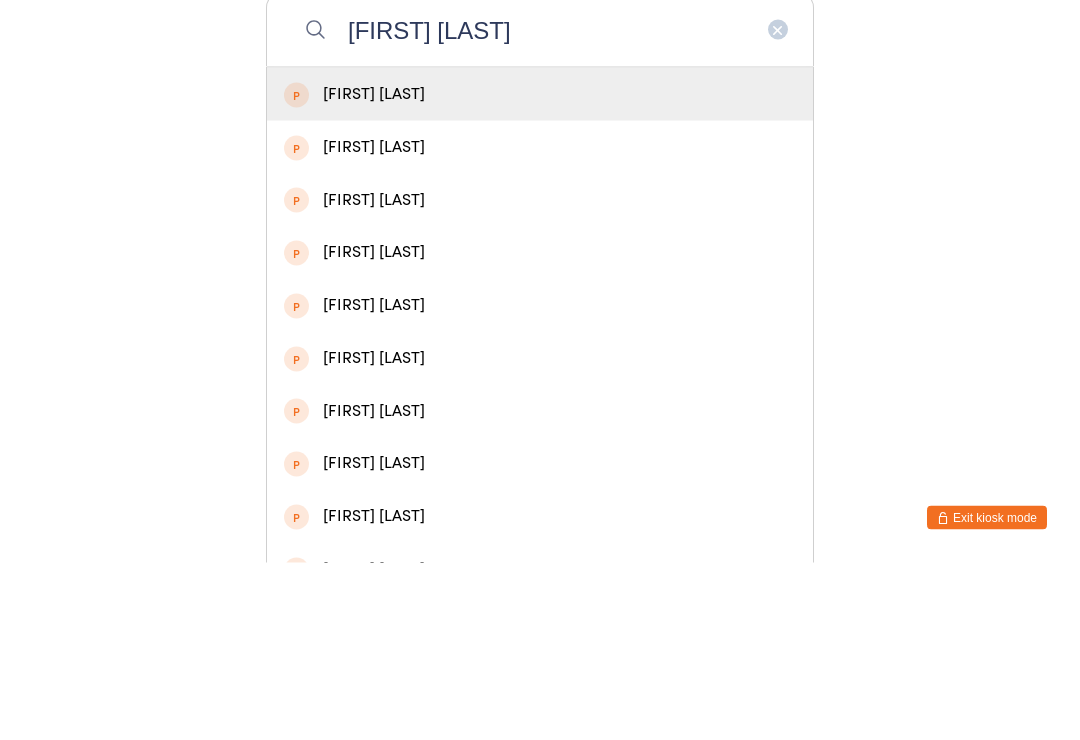 scroll, scrollTop: 274, scrollLeft: 0, axis: vertical 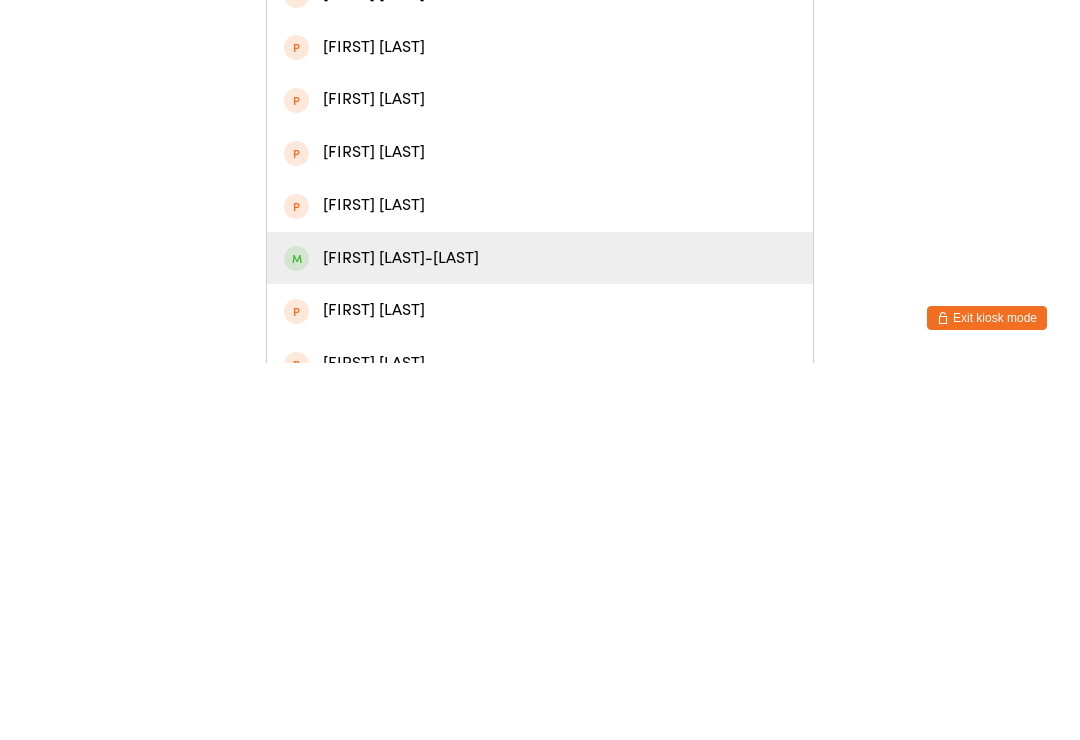 type on "[FIRST] [LAST]" 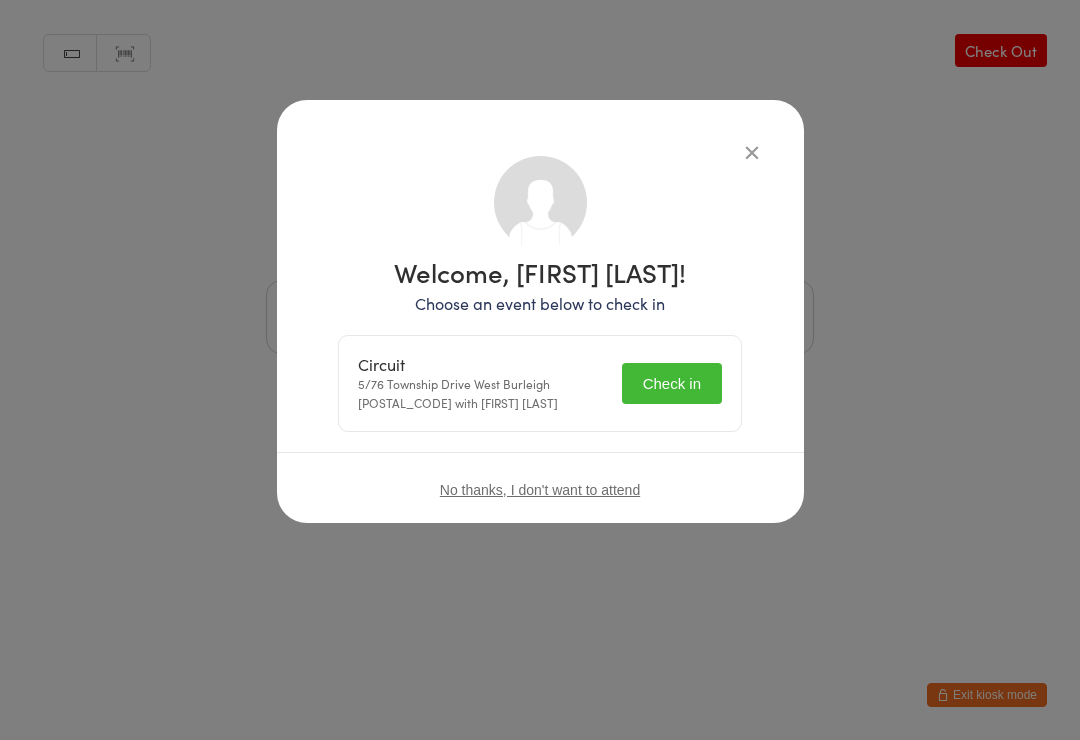 click on "Check in" at bounding box center (672, 383) 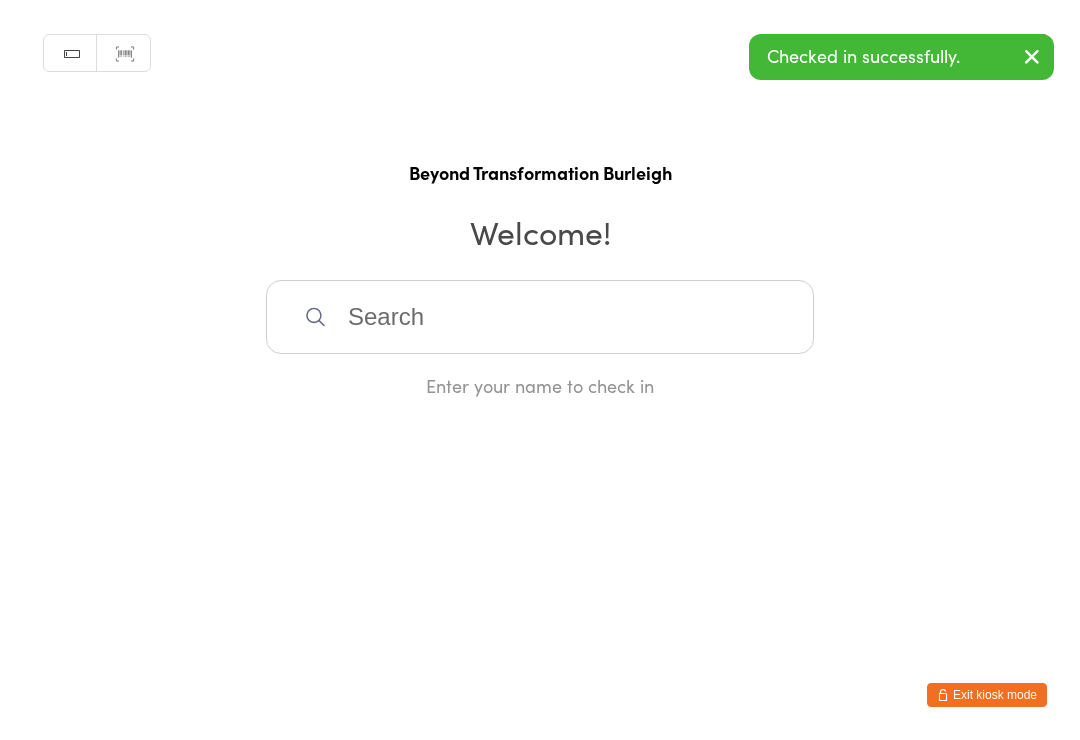 click at bounding box center (540, 317) 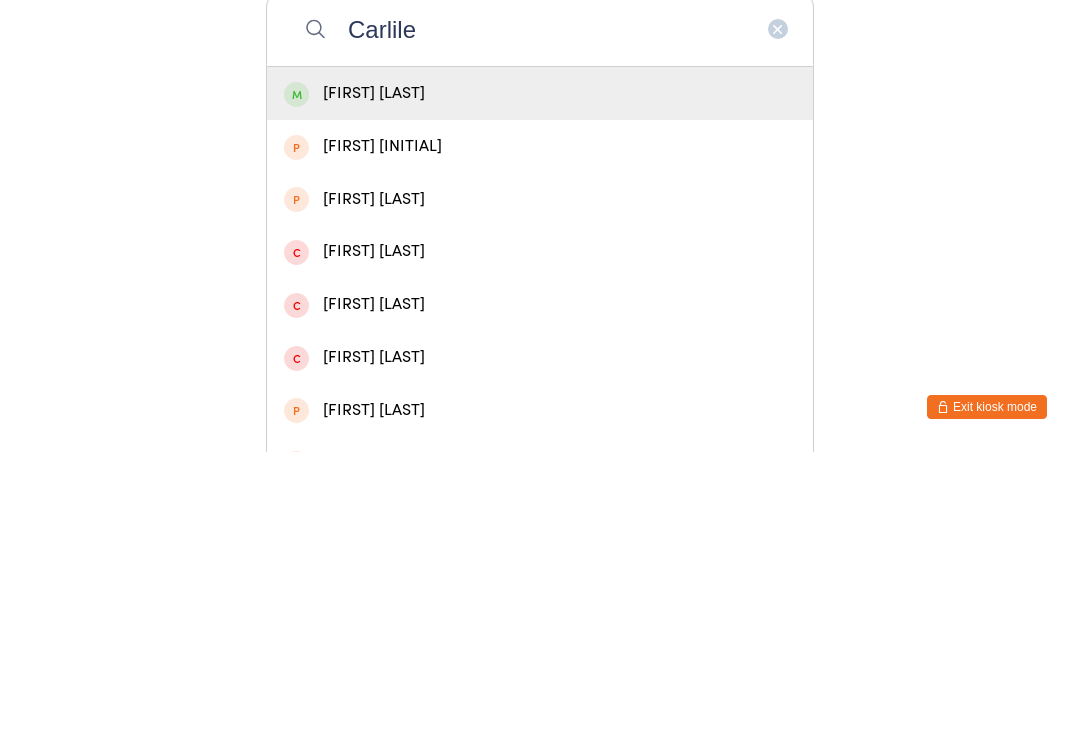 type on "Carlile" 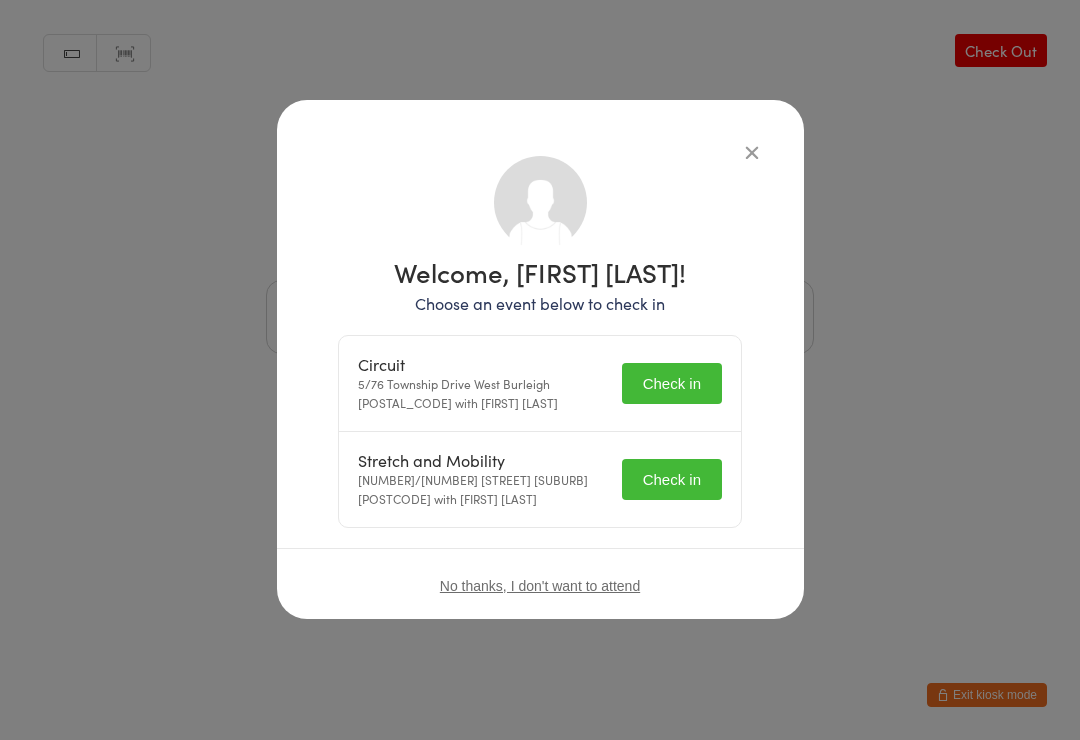 click on "Check in" at bounding box center [672, 383] 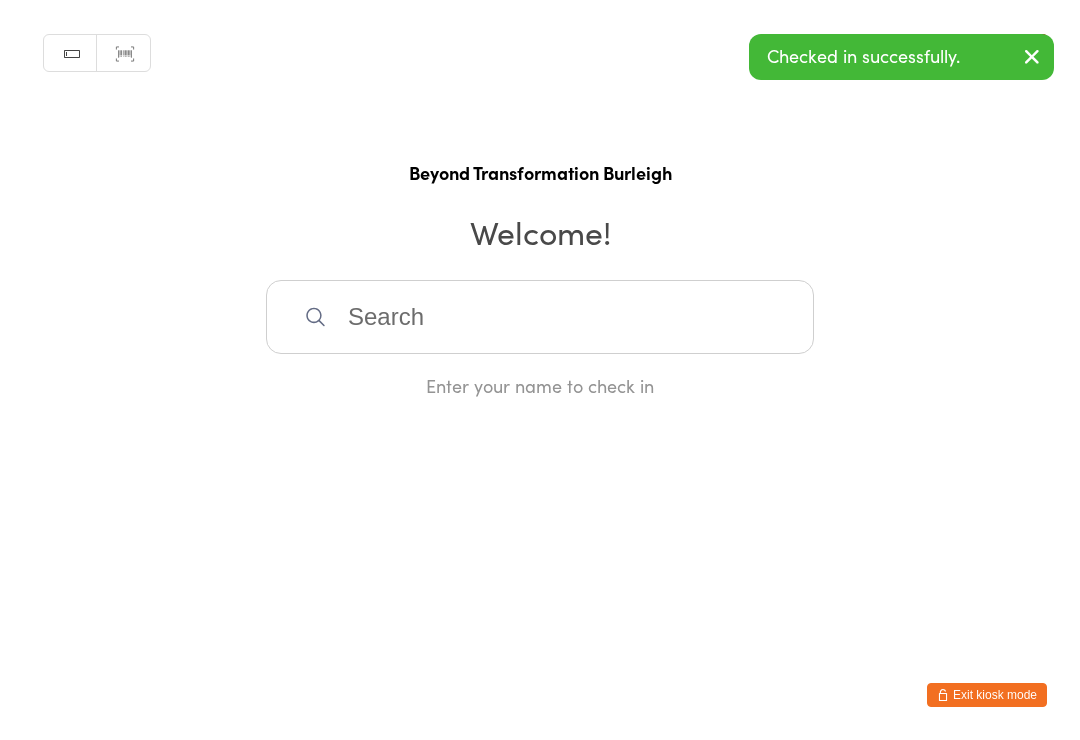 click at bounding box center (540, 317) 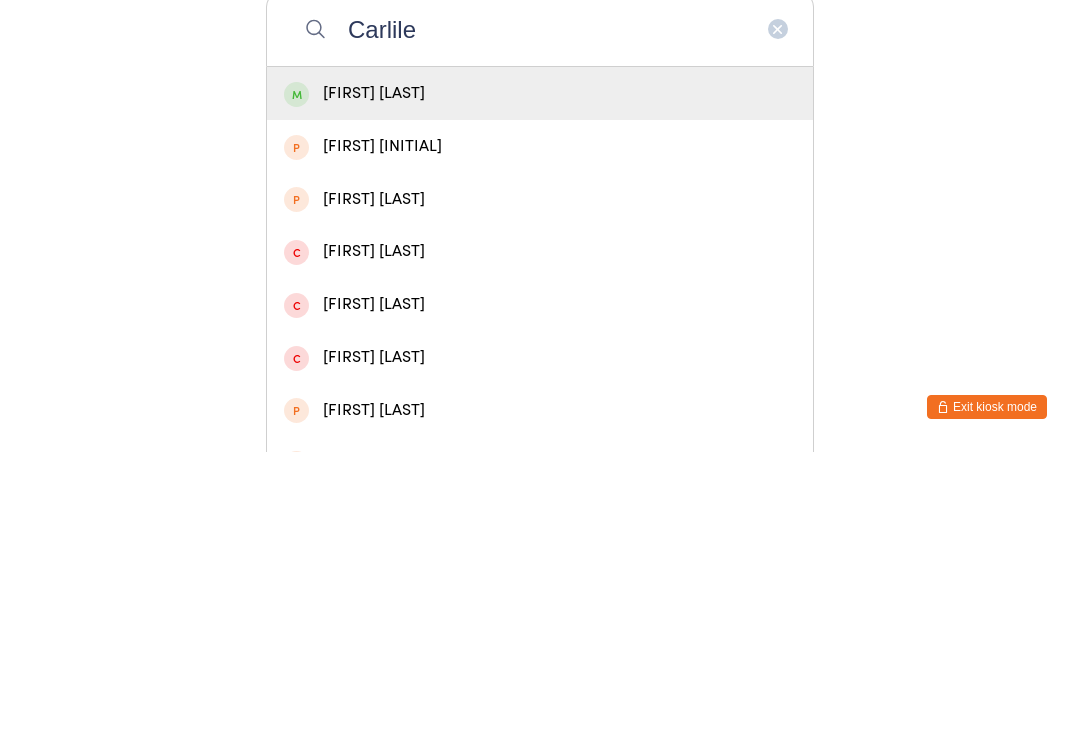 type on "Carlile" 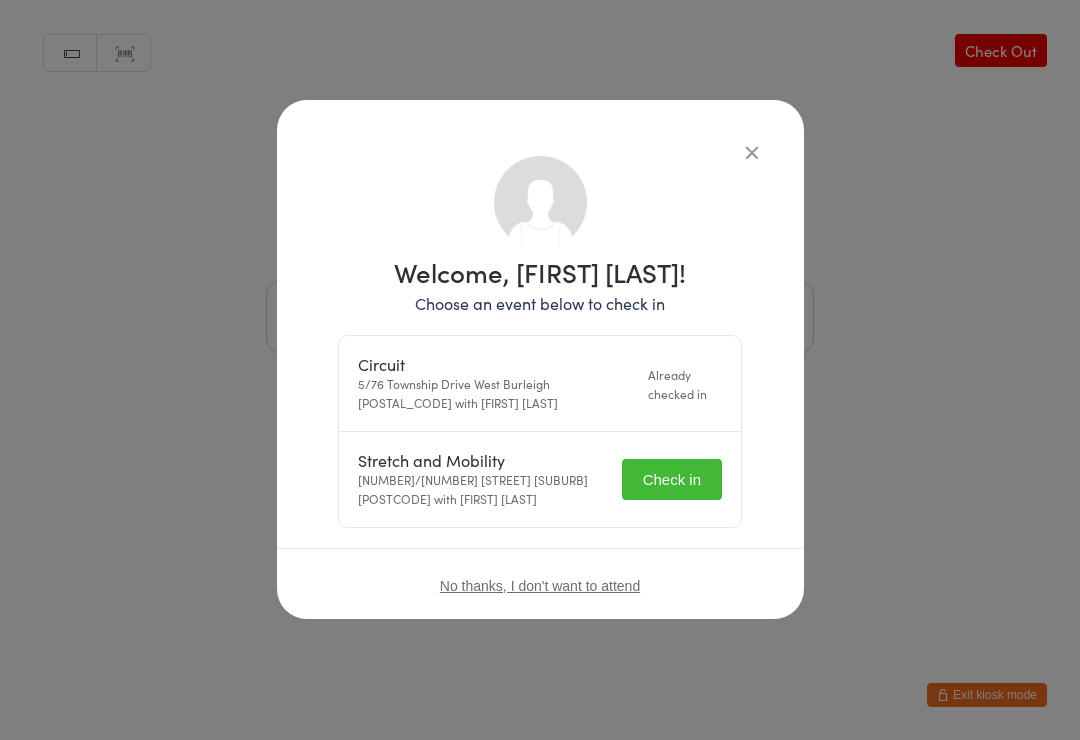 click on "Check in" at bounding box center (672, 479) 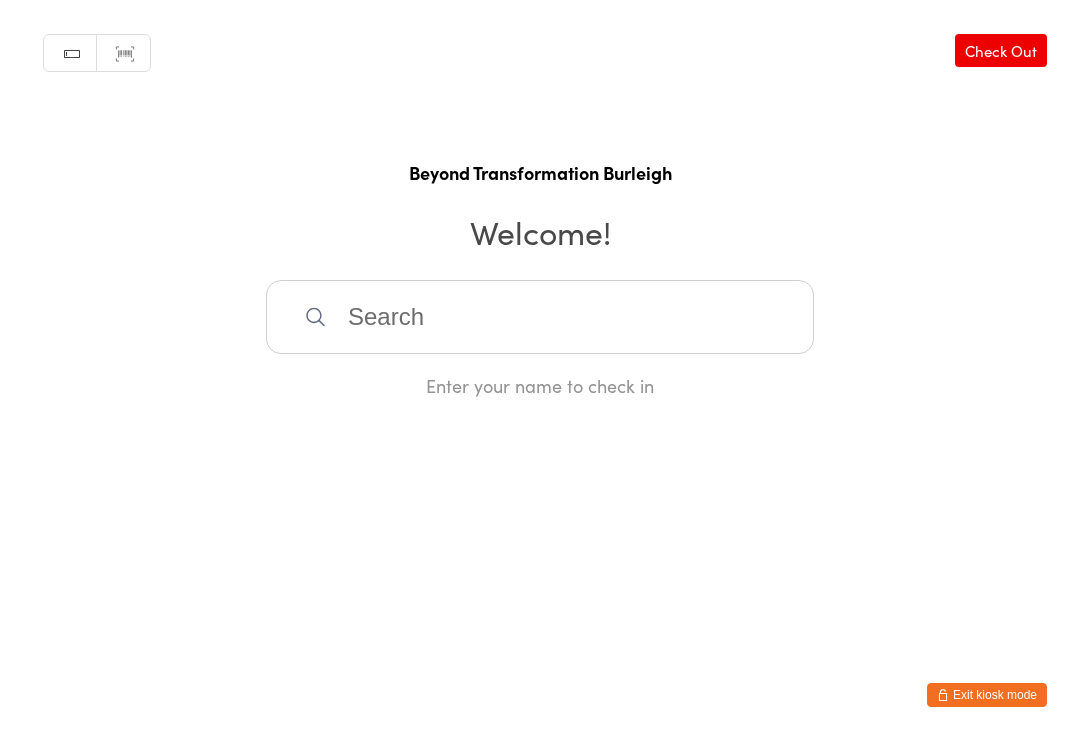 click at bounding box center (540, 317) 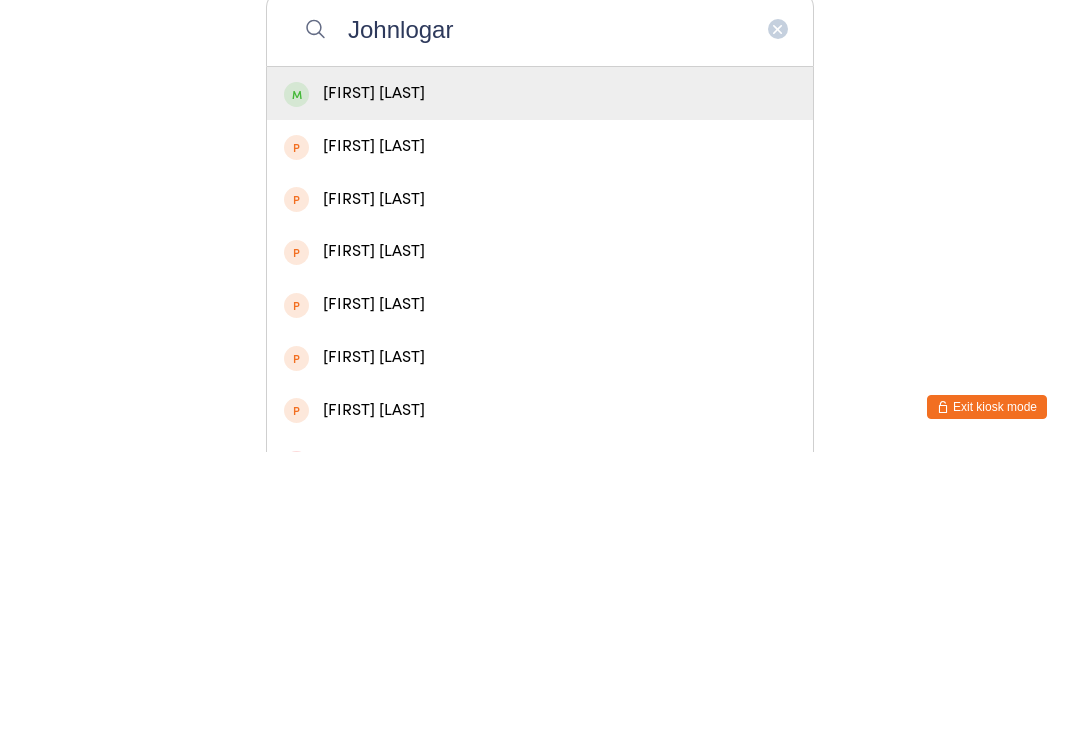 type on "Johnlogar" 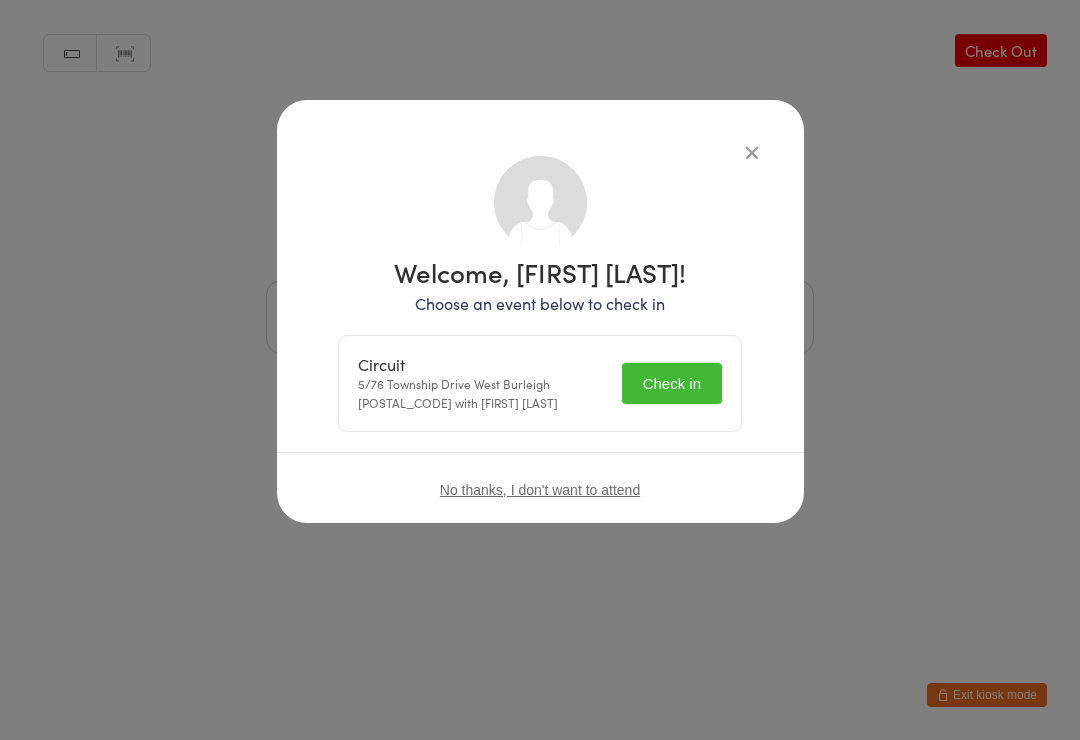 click on "Circuit 5/76 Township Drive West Burleigh [POSTAL_CODE] with [FIRST] [LAST] Check in" at bounding box center (540, 383) 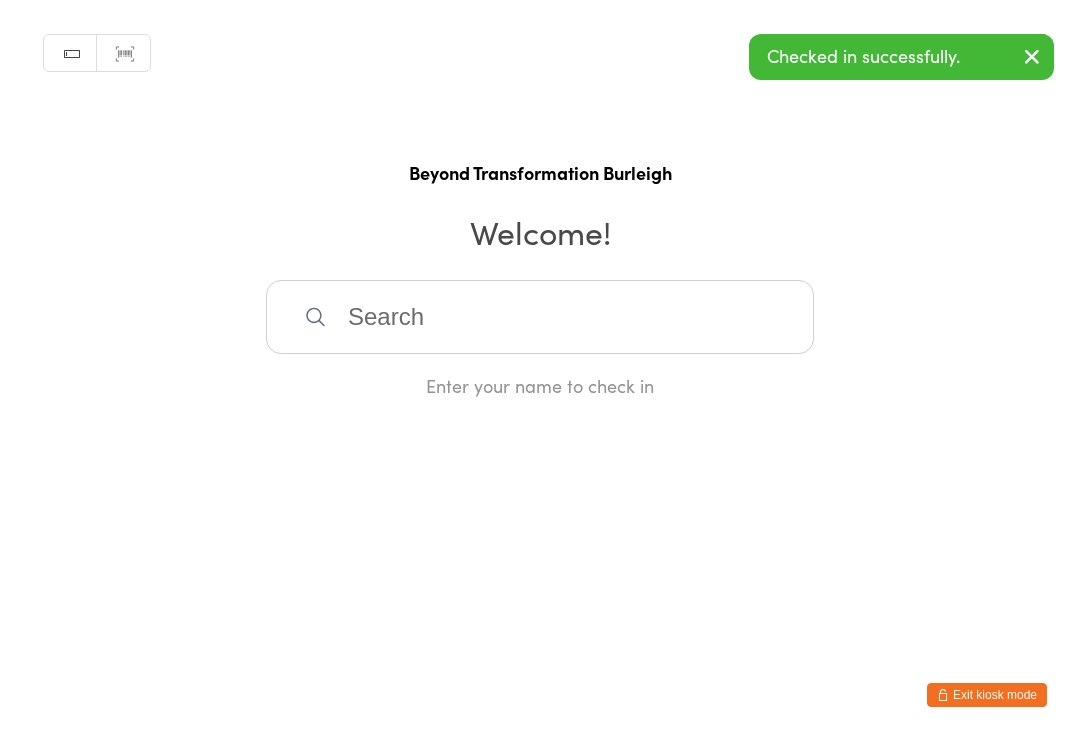 click at bounding box center [540, 317] 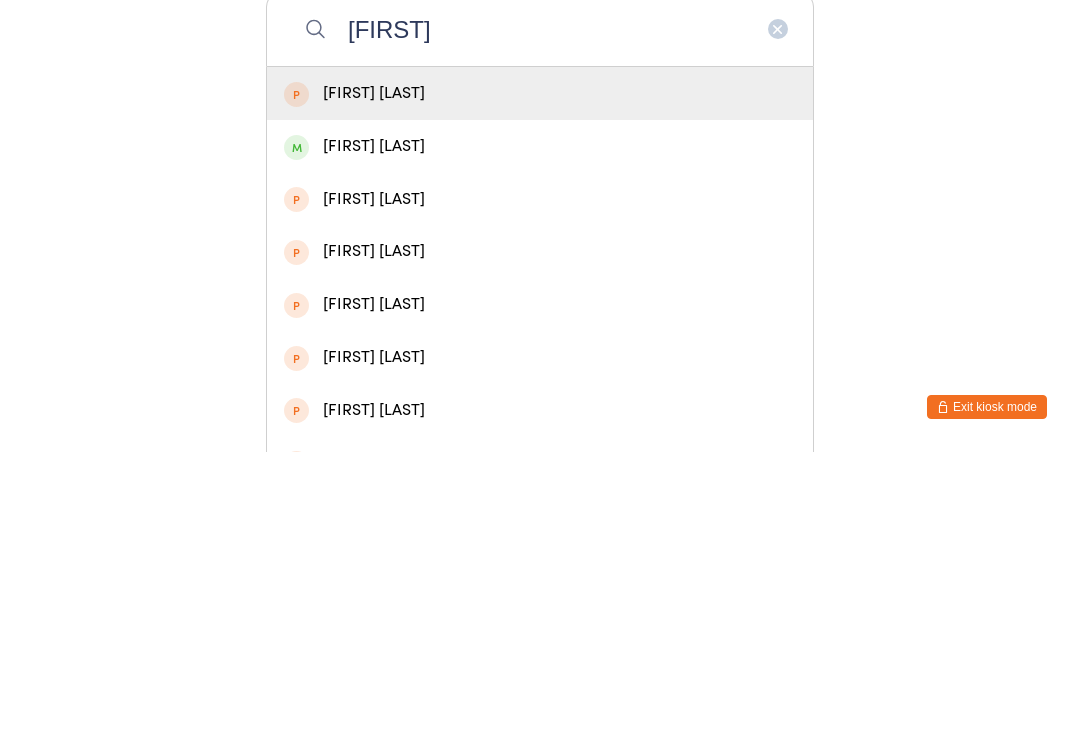 type on "[FIRST]" 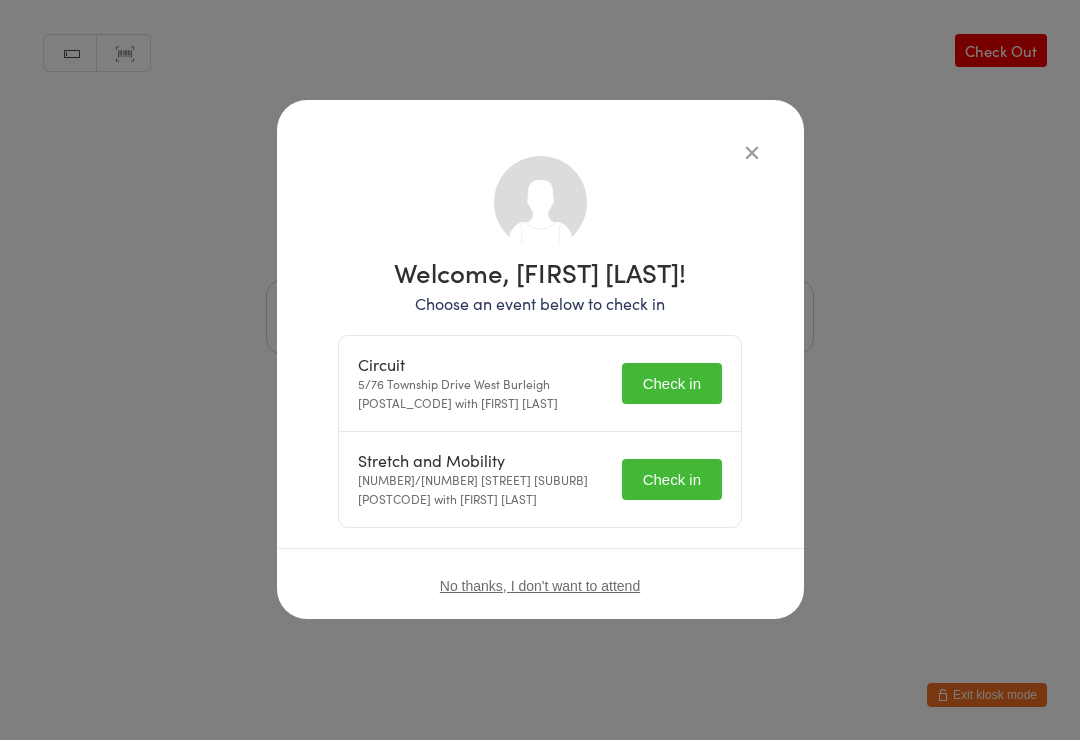 click on "Stretch and Mobility 5/76 Township Drive West Burleigh [POSTAL_CODE] with [FIRST] [LAST] Check in" at bounding box center [540, 479] 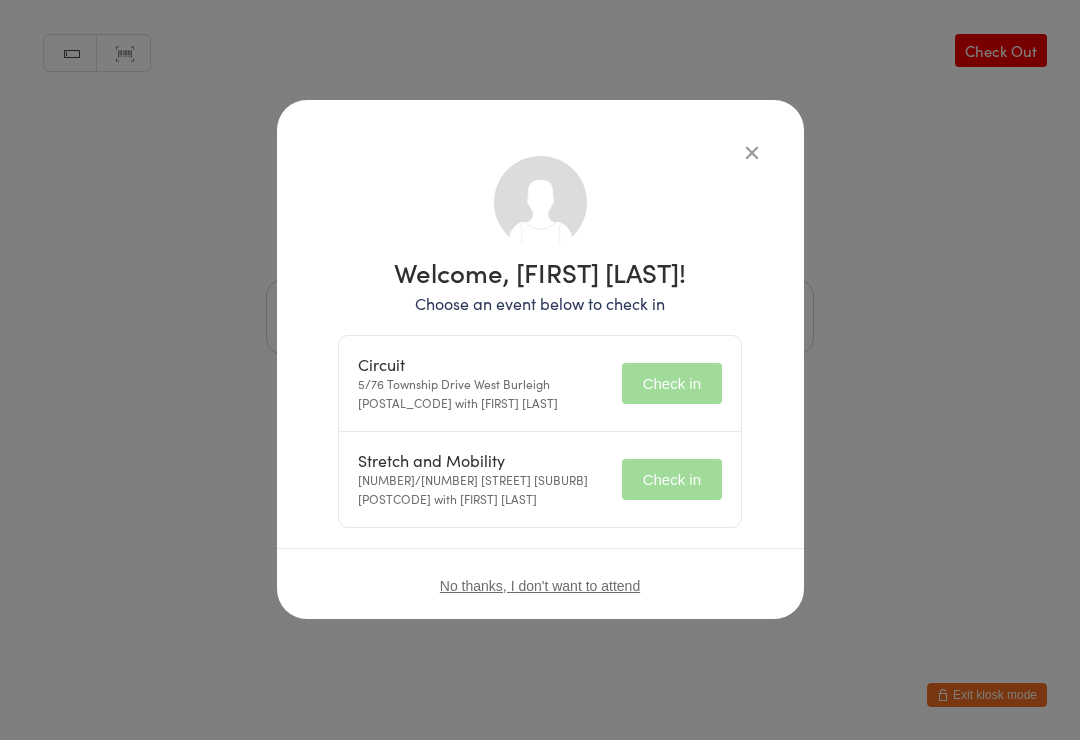 click on "Check in" at bounding box center (672, 383) 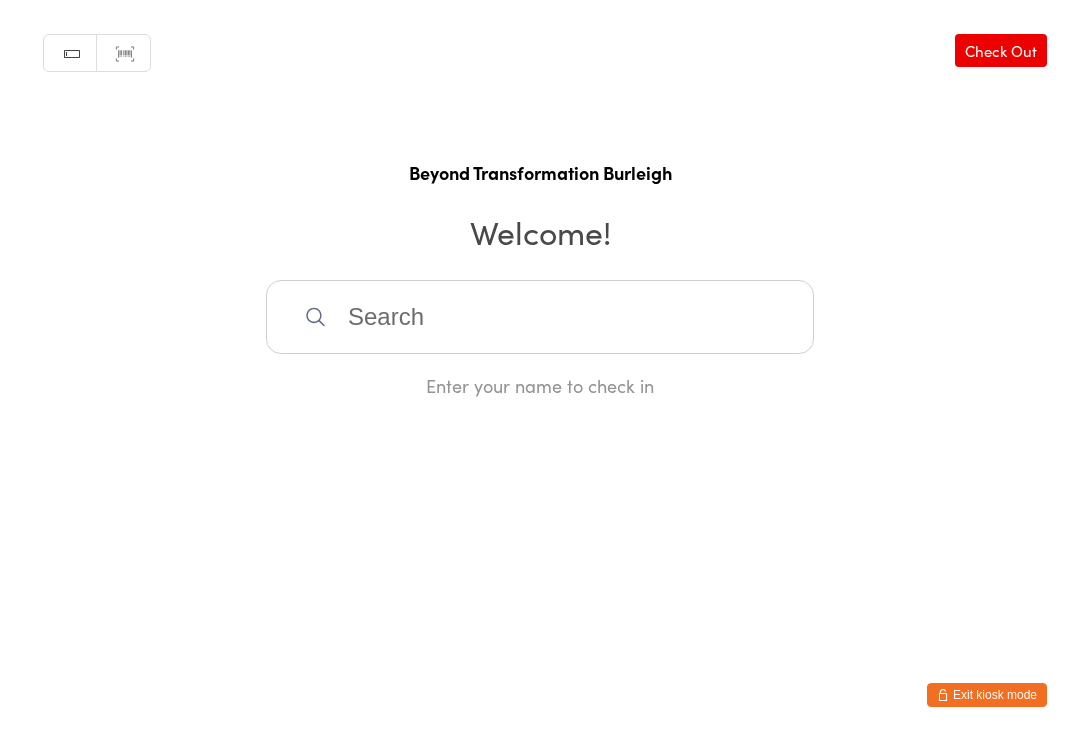 click at bounding box center (540, 317) 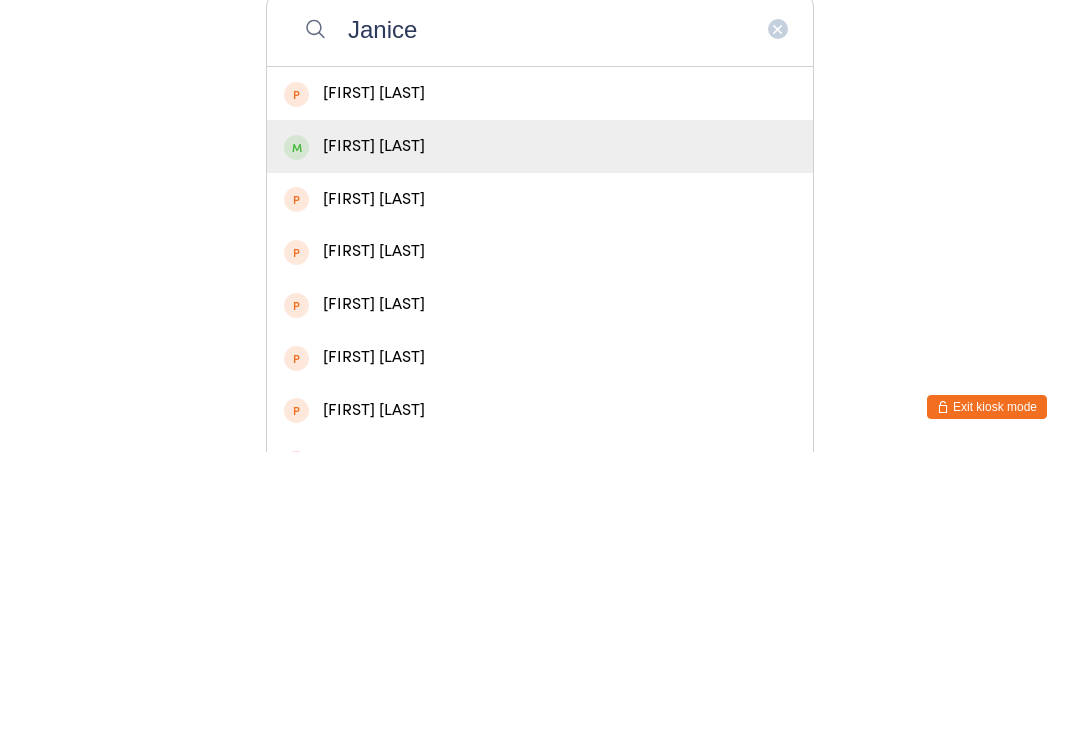 type on "Janice" 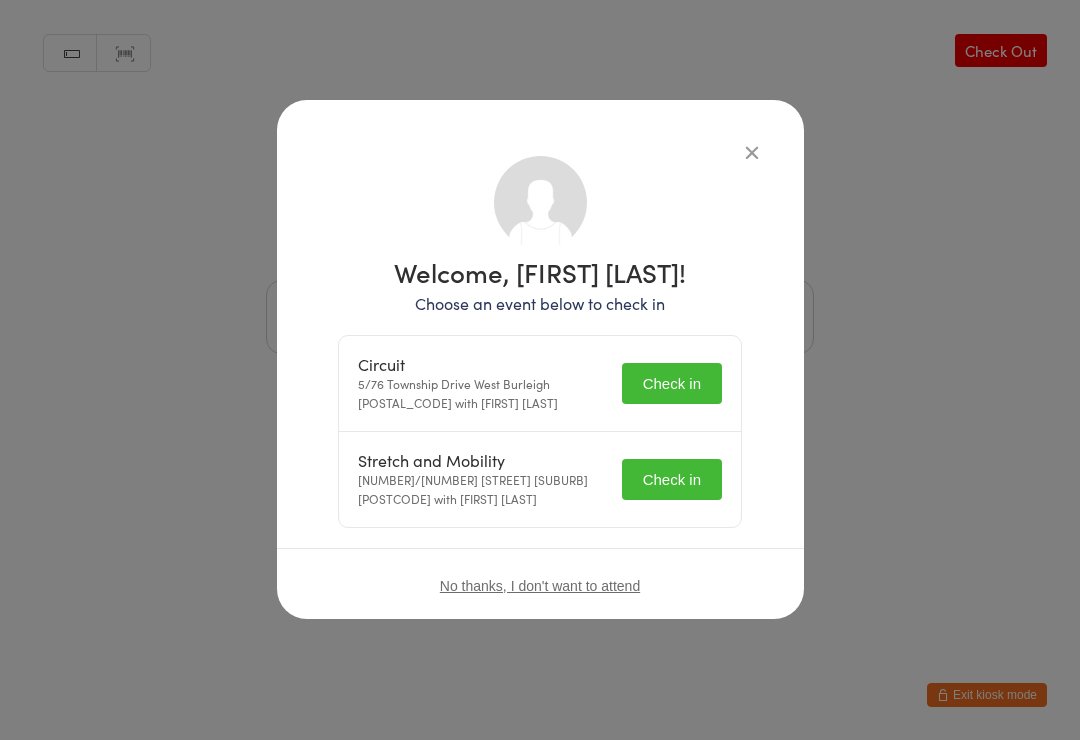 click on "Check in" at bounding box center [672, 383] 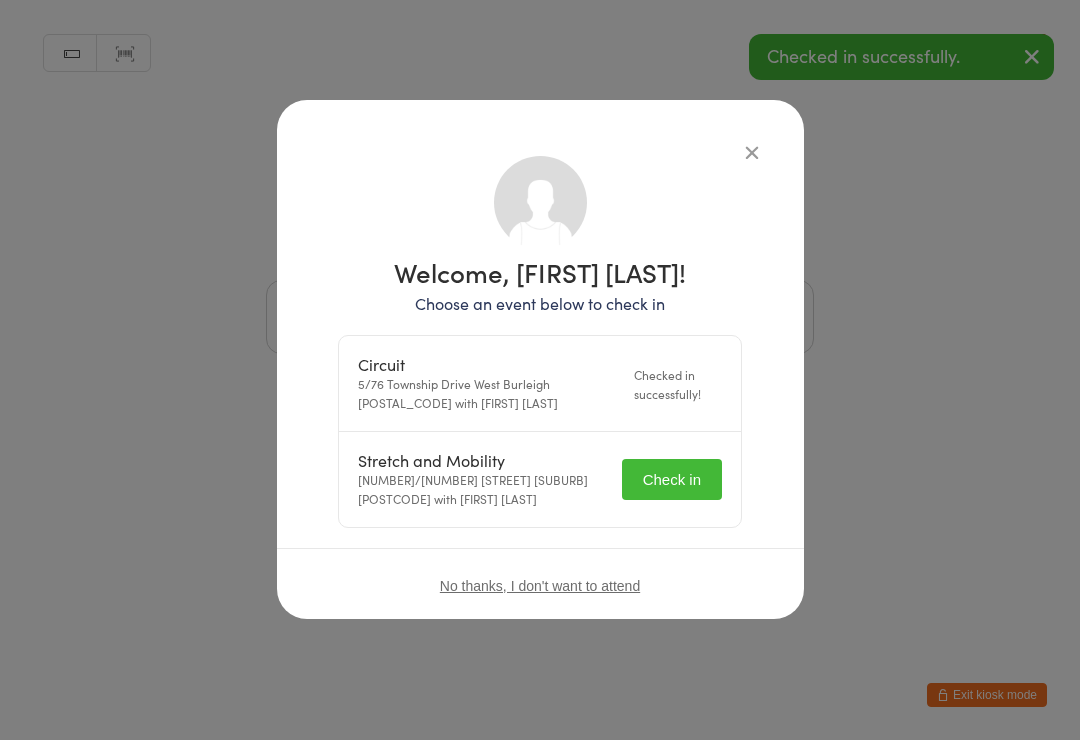 click on "Check in" at bounding box center (672, 479) 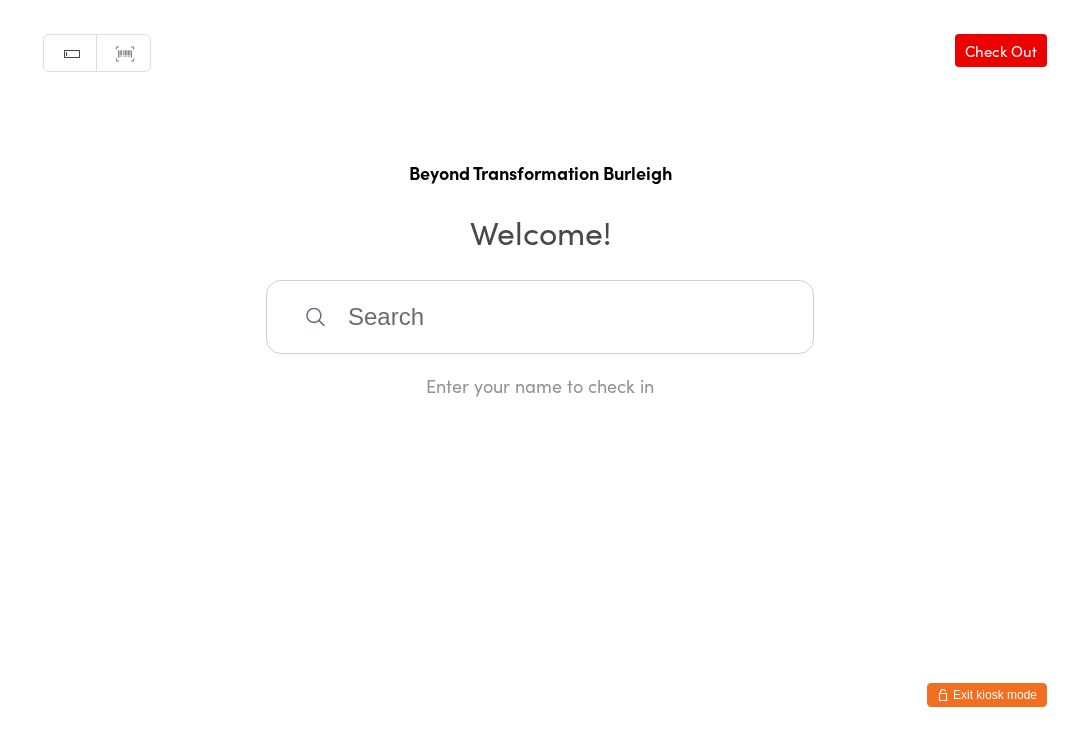 click at bounding box center (540, 317) 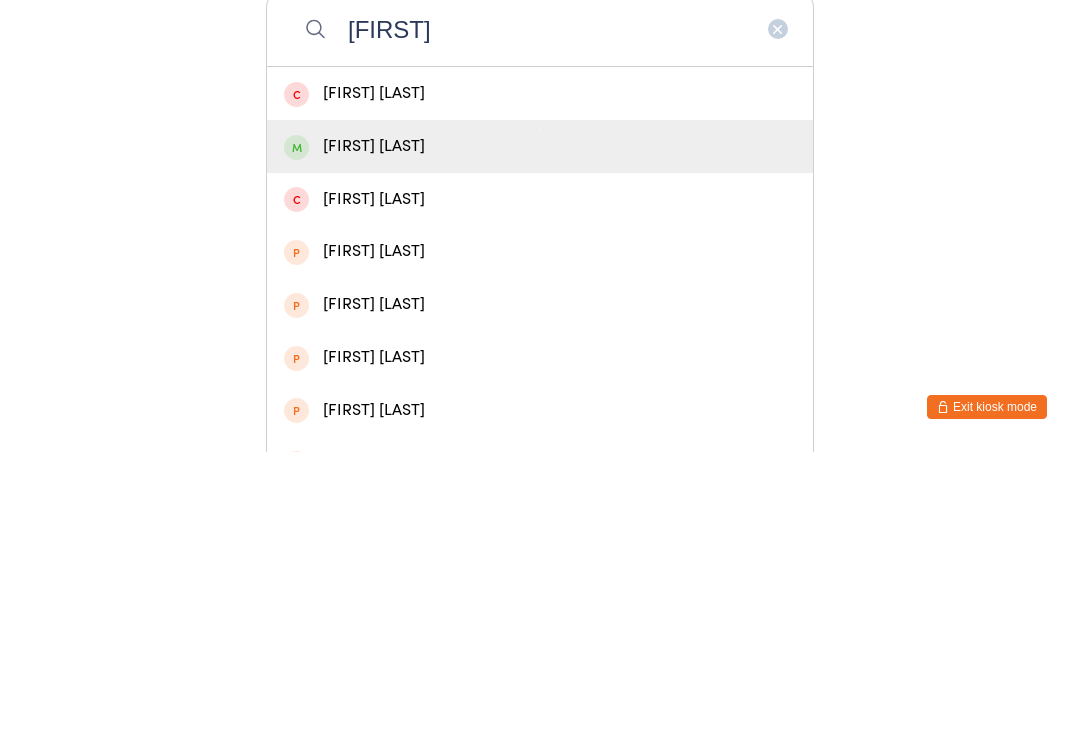 type on "[FIRST]" 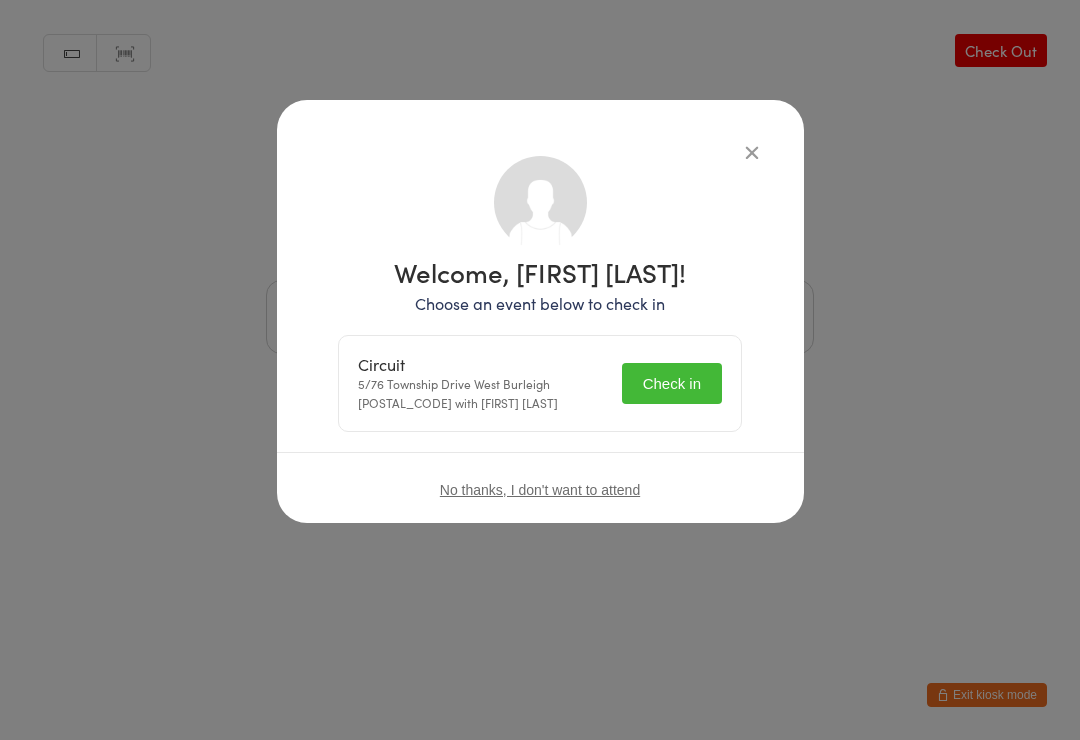 click on "Check in" at bounding box center (672, 383) 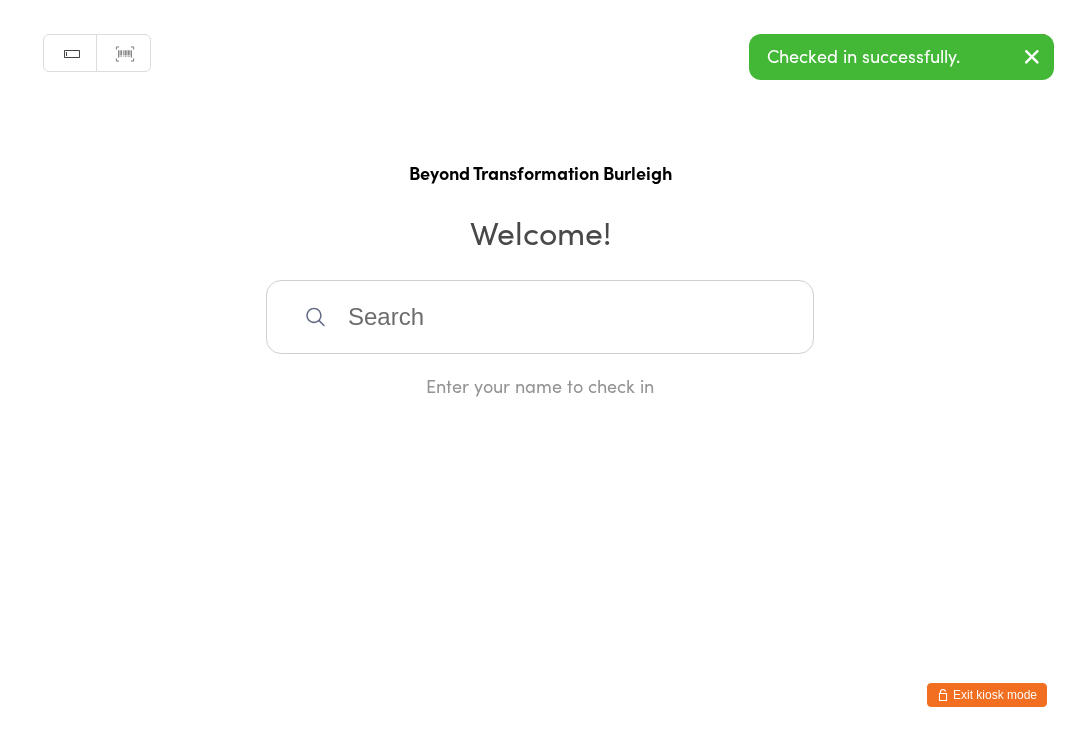 click at bounding box center [540, 317] 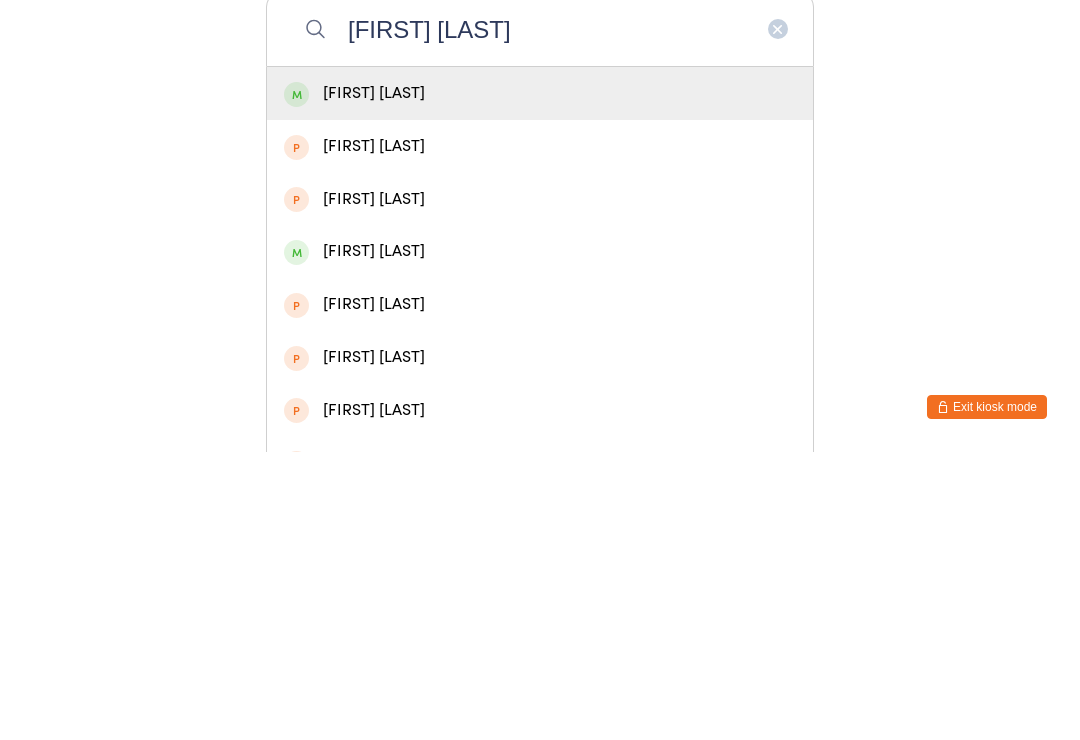 type on "[FIRST] [LAST]" 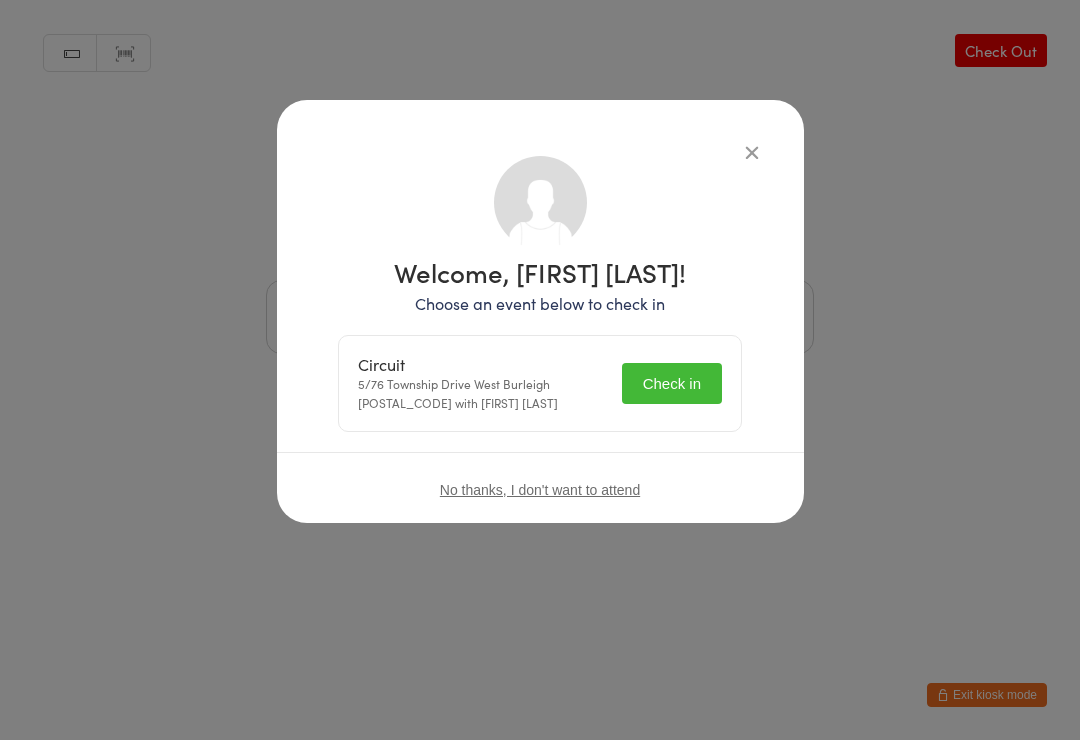 click on "Check in" at bounding box center (672, 383) 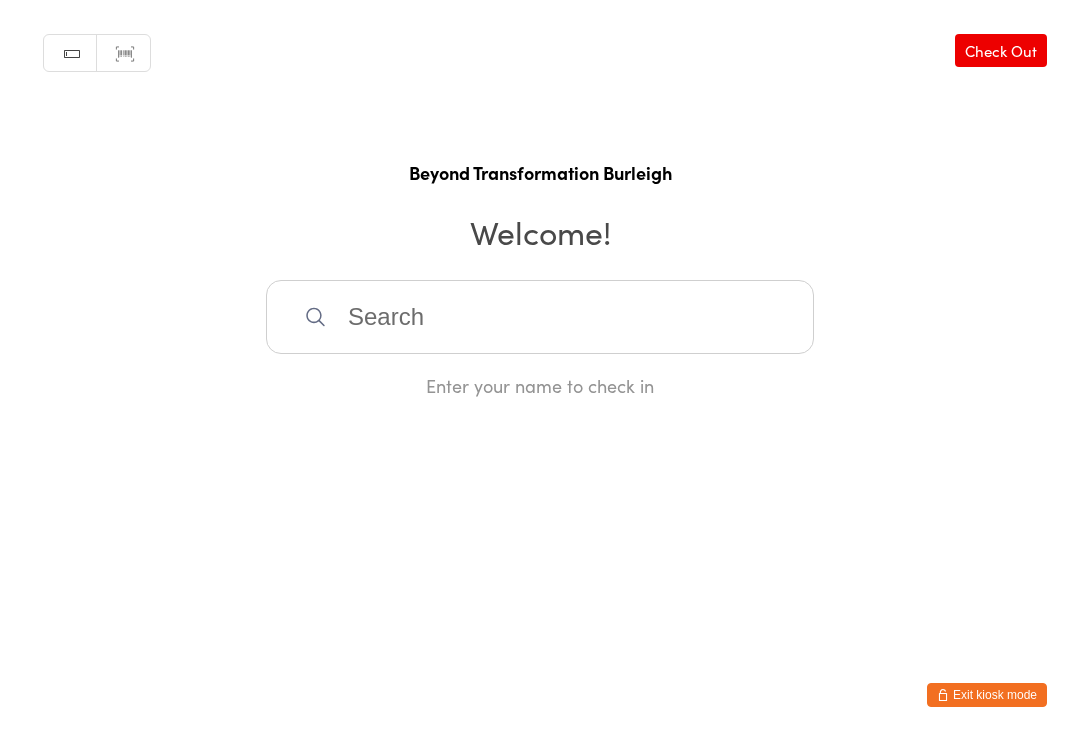 click at bounding box center (540, 317) 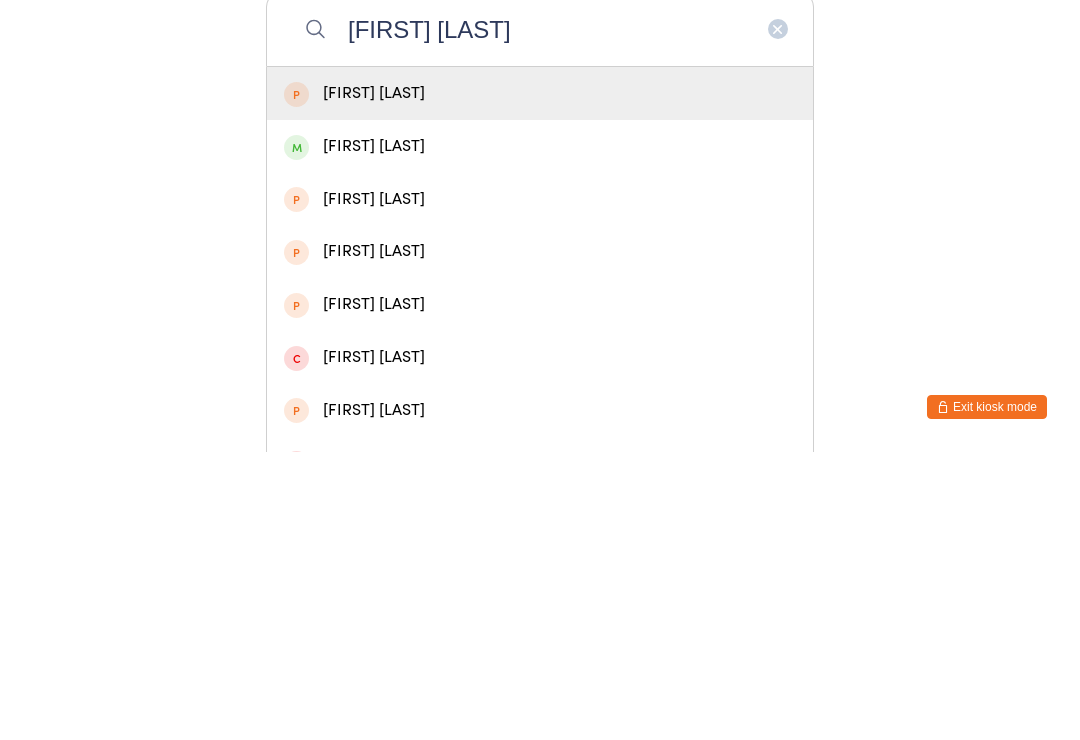 type on "[FIRST] [LAST]" 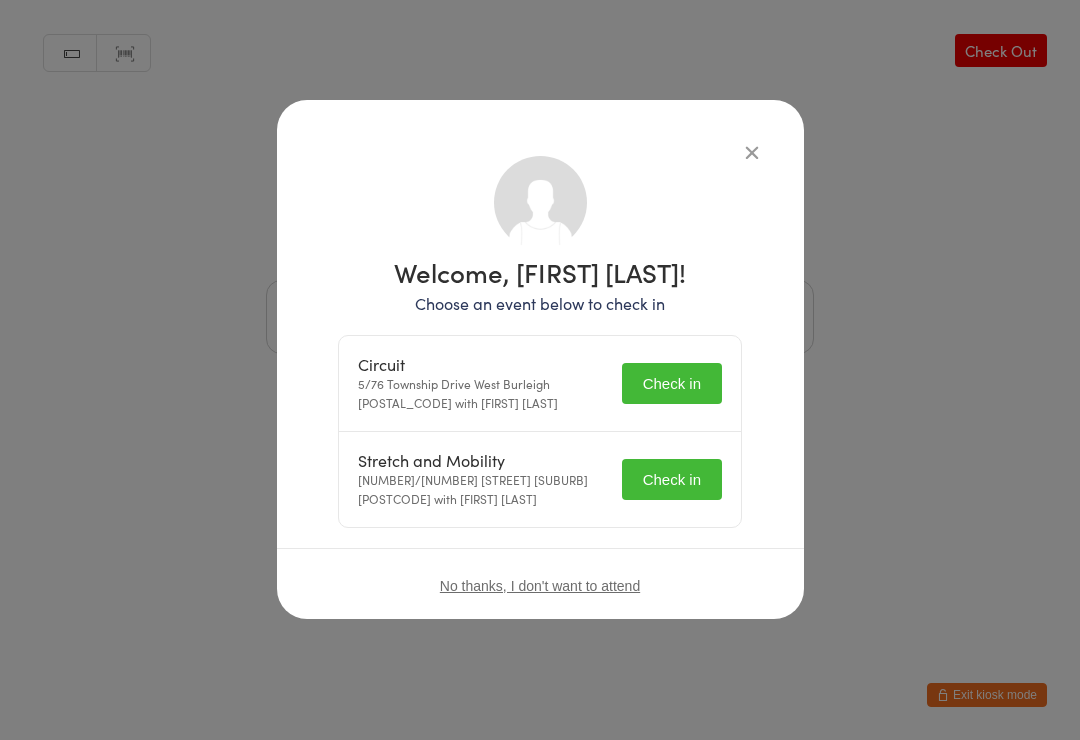 click on "Check in" at bounding box center (672, 383) 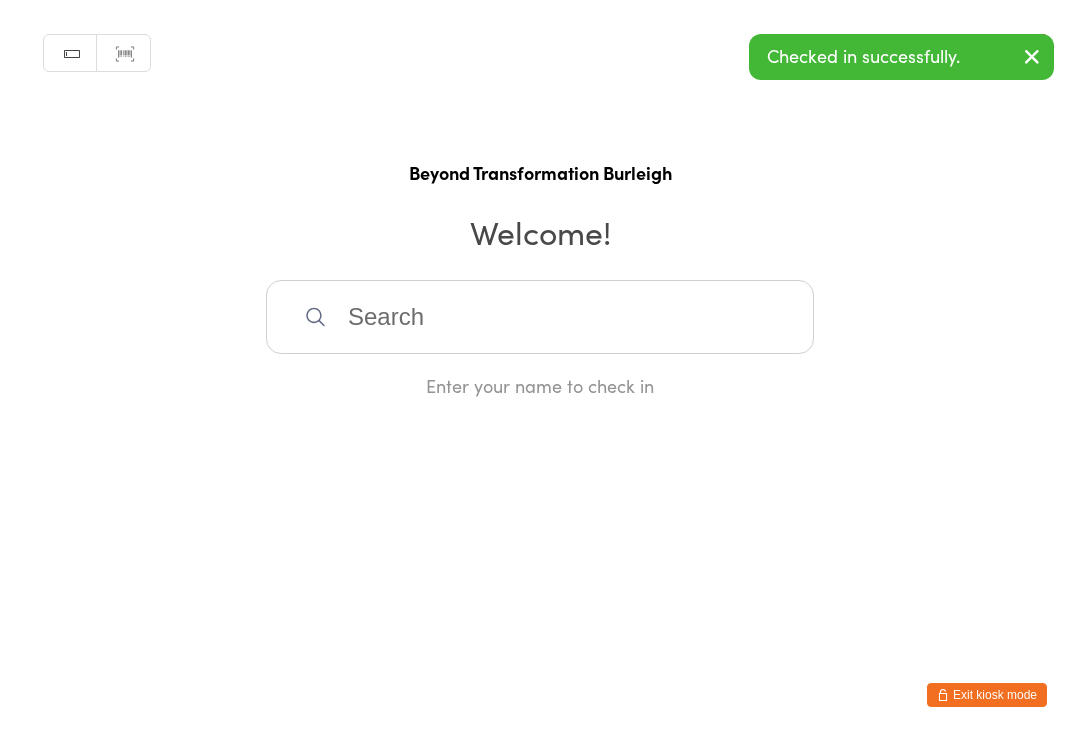 click at bounding box center [540, 317] 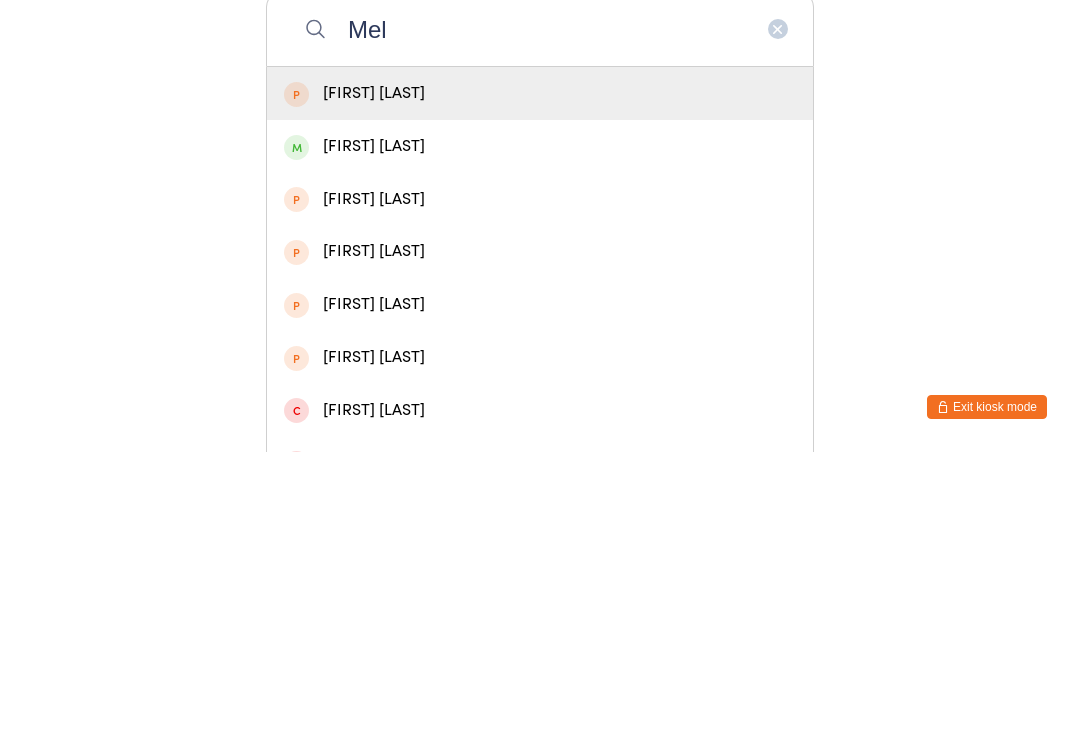 type on "Mel" 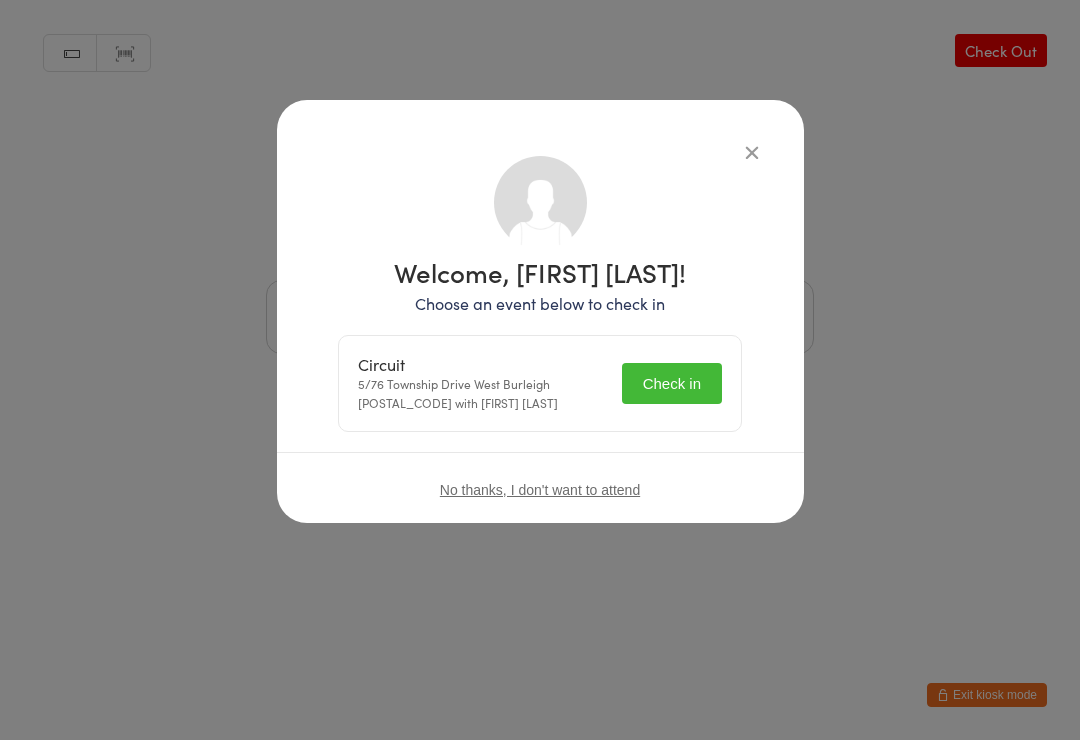 click on "Check in" at bounding box center (672, 383) 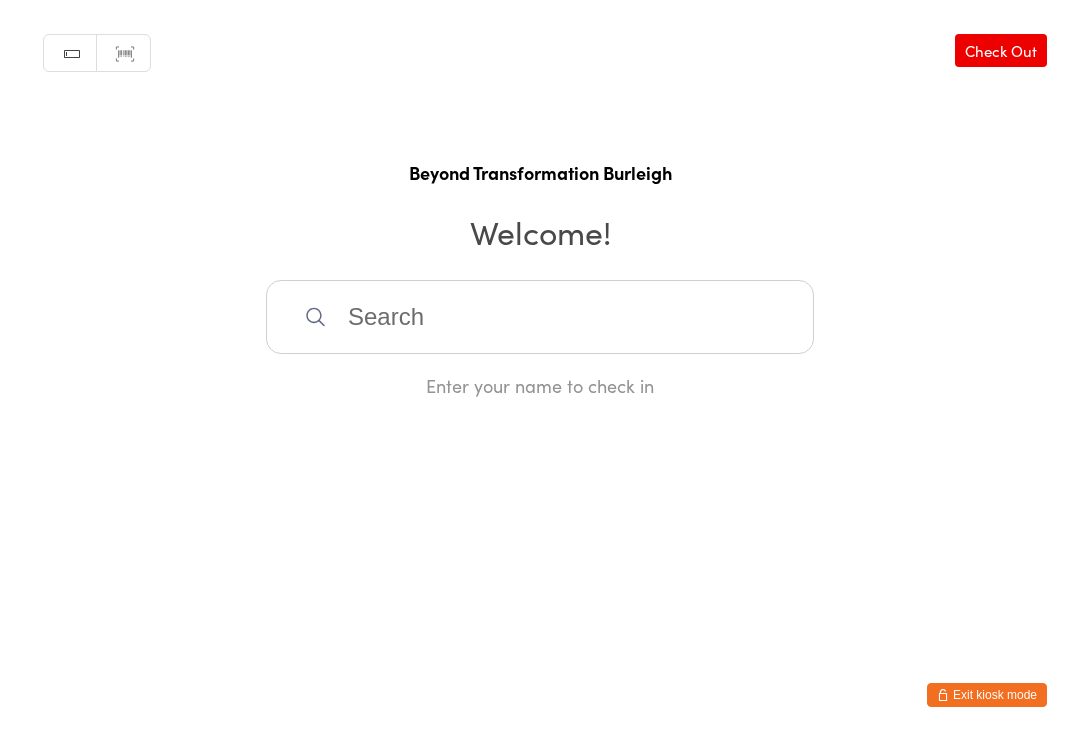 click at bounding box center (540, 317) 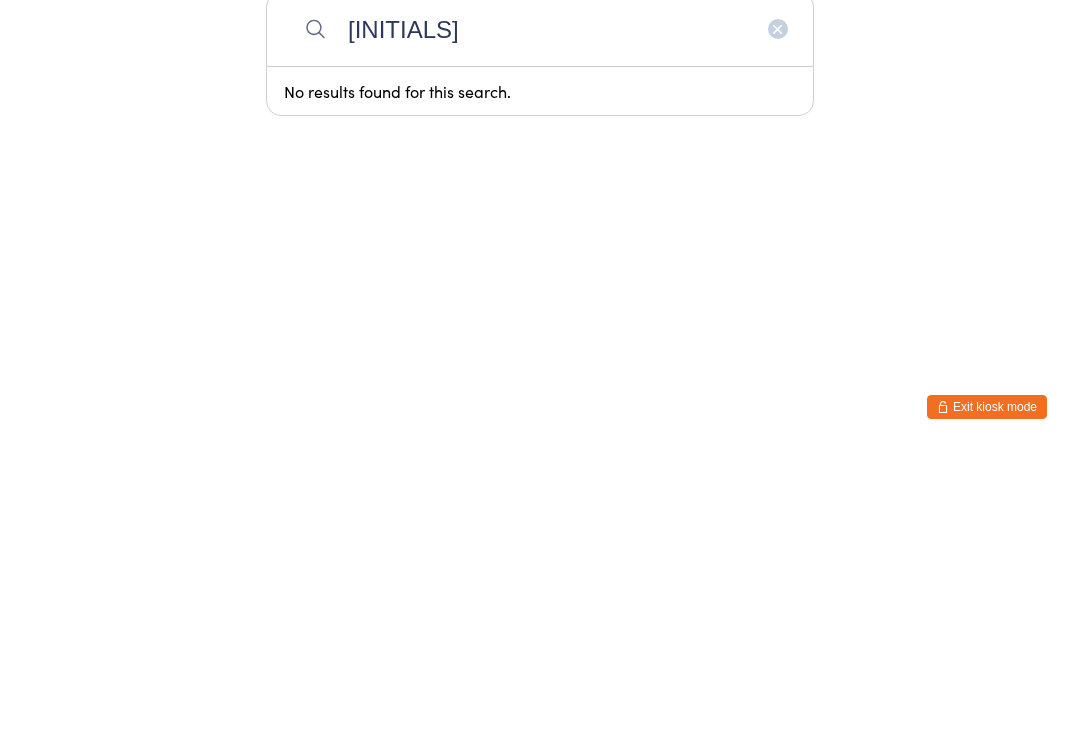 type on "N" 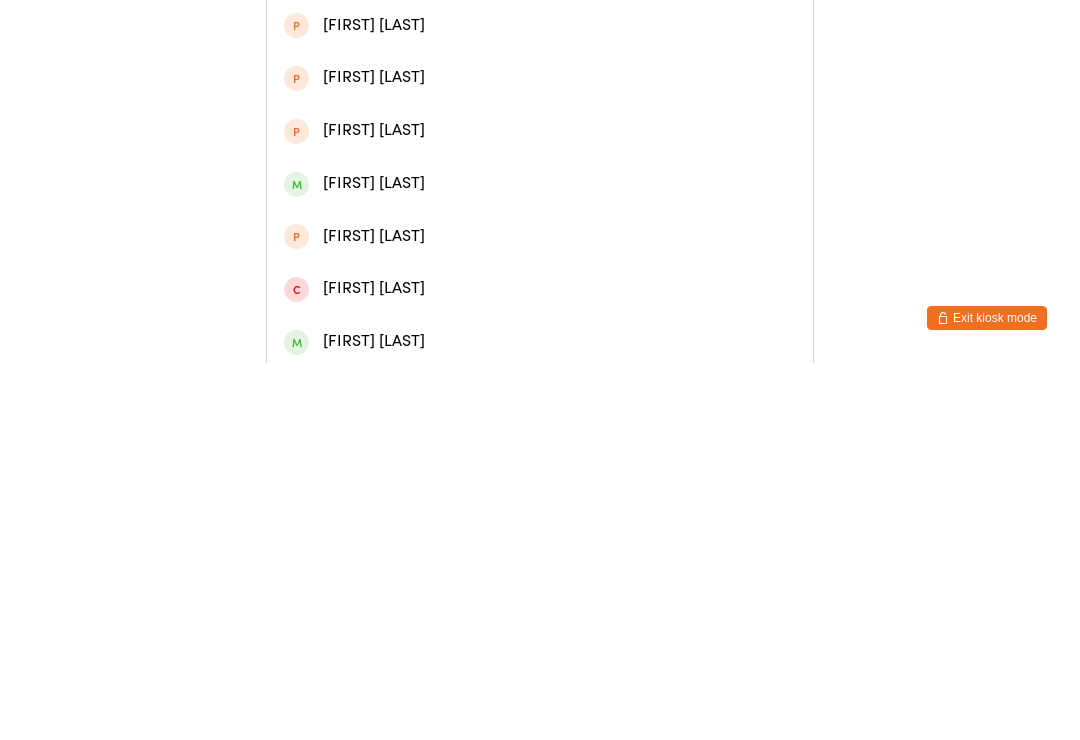 scroll, scrollTop: 171, scrollLeft: 0, axis: vertical 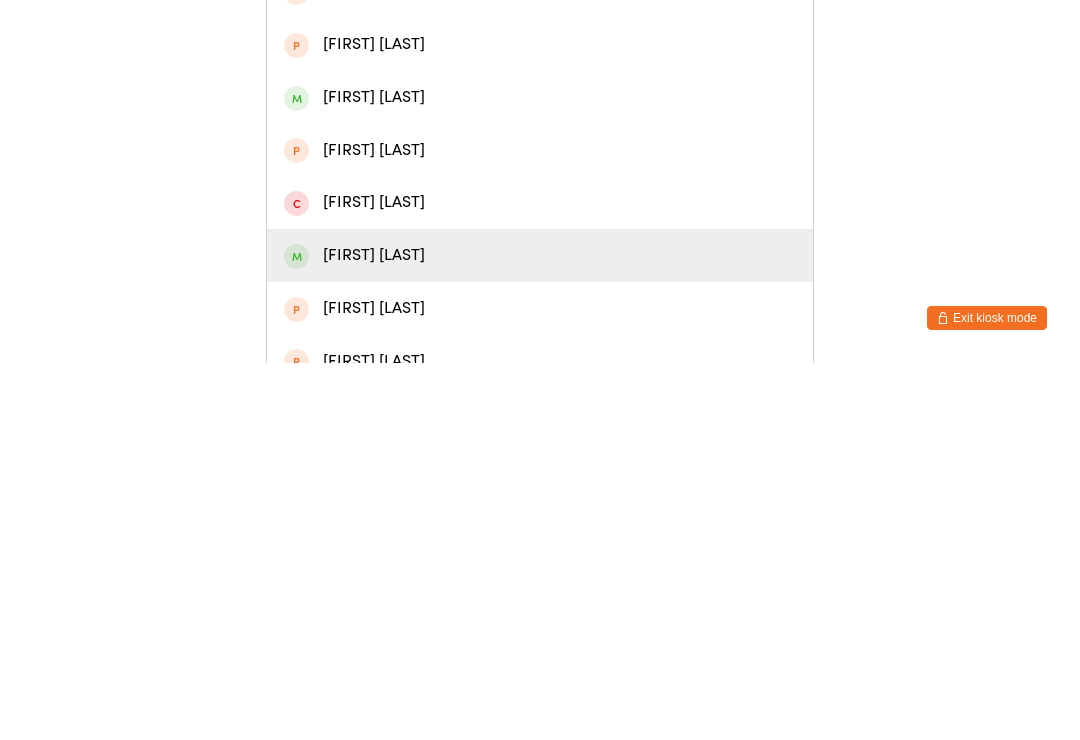 type on "[FIRST]" 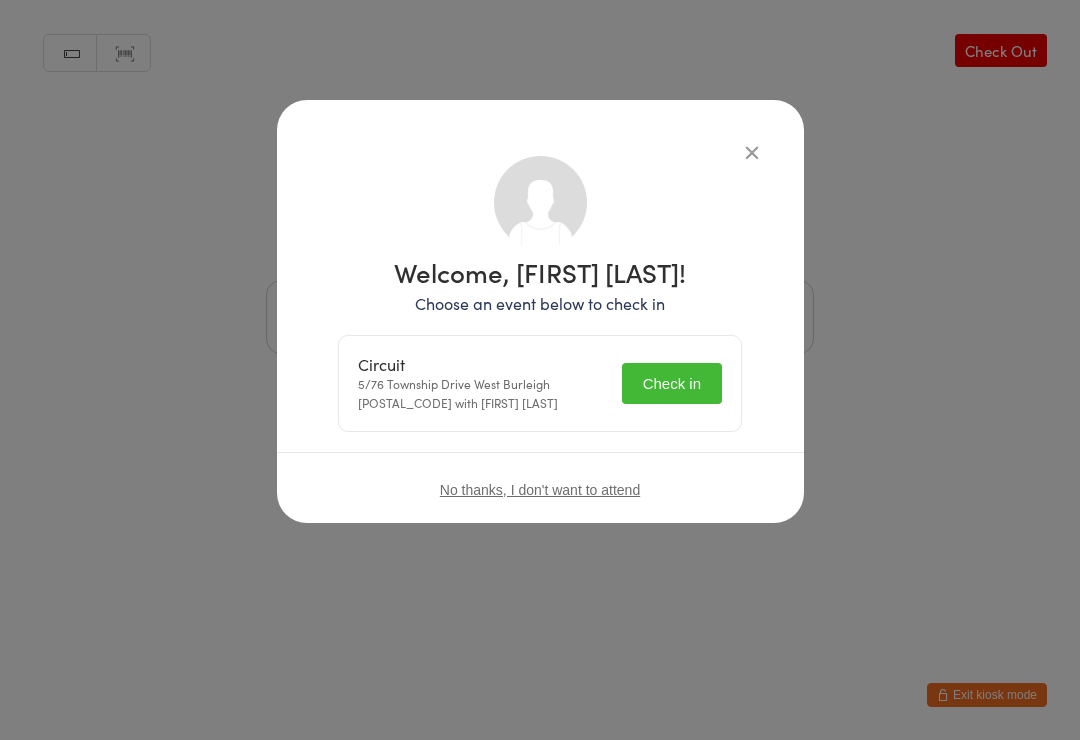 click on "Check in" at bounding box center (672, 383) 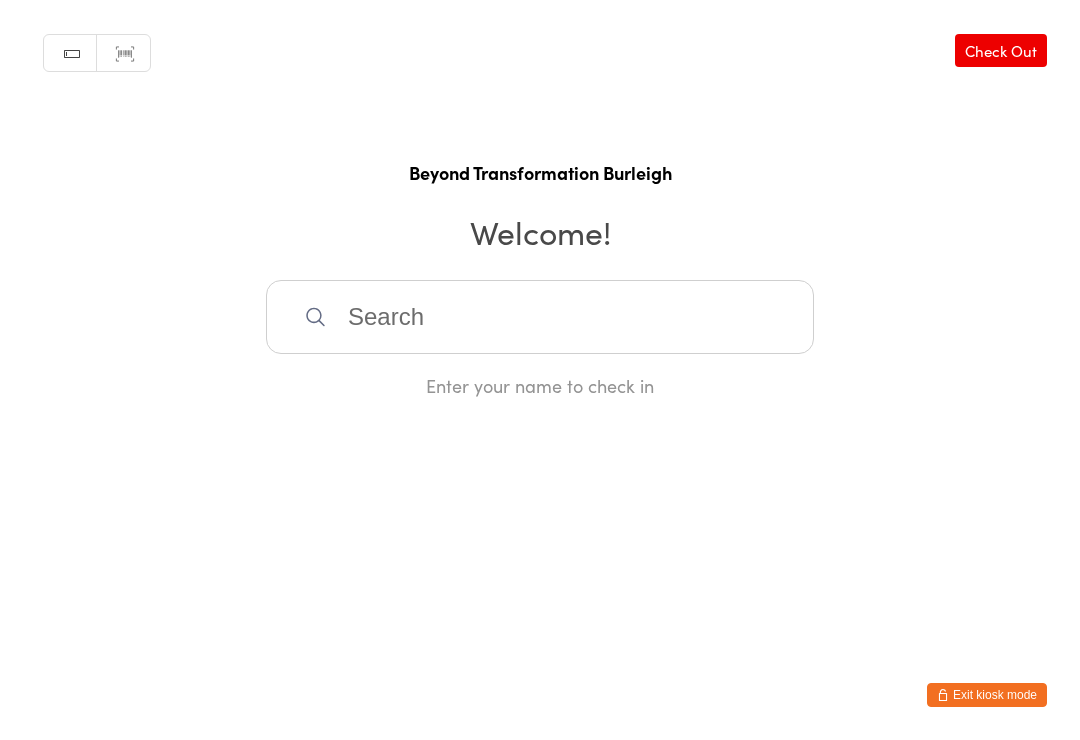 click at bounding box center (540, 317) 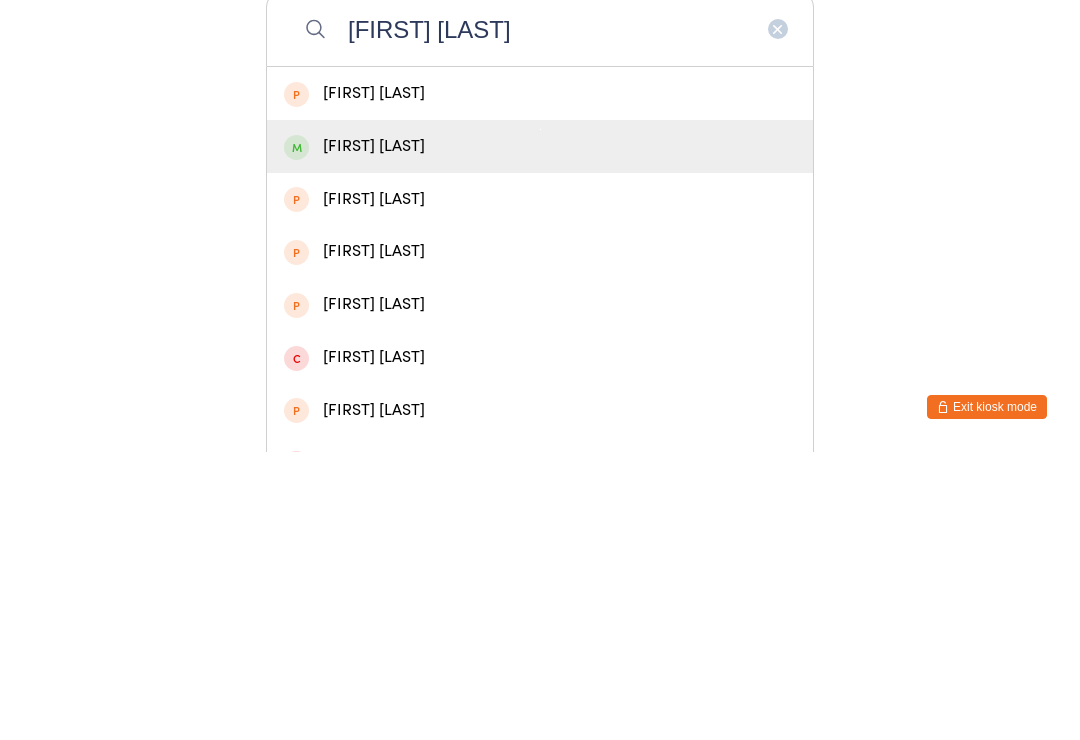 type on "[FIRST] [LAST]" 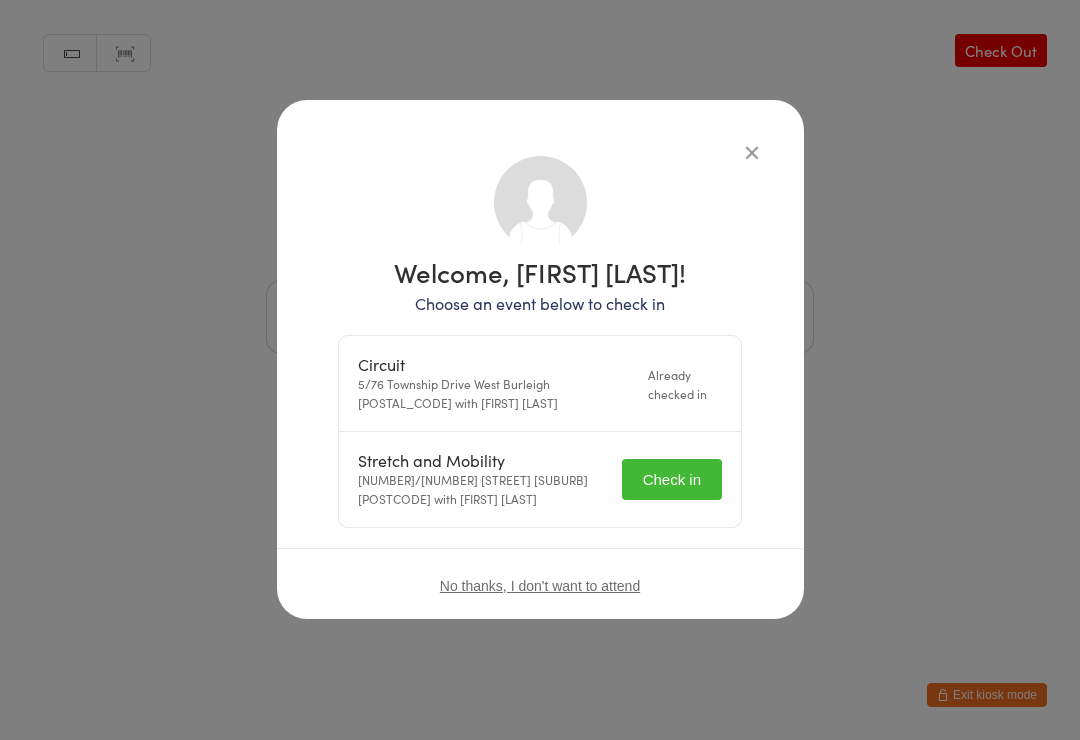 click on "Check in" at bounding box center [672, 479] 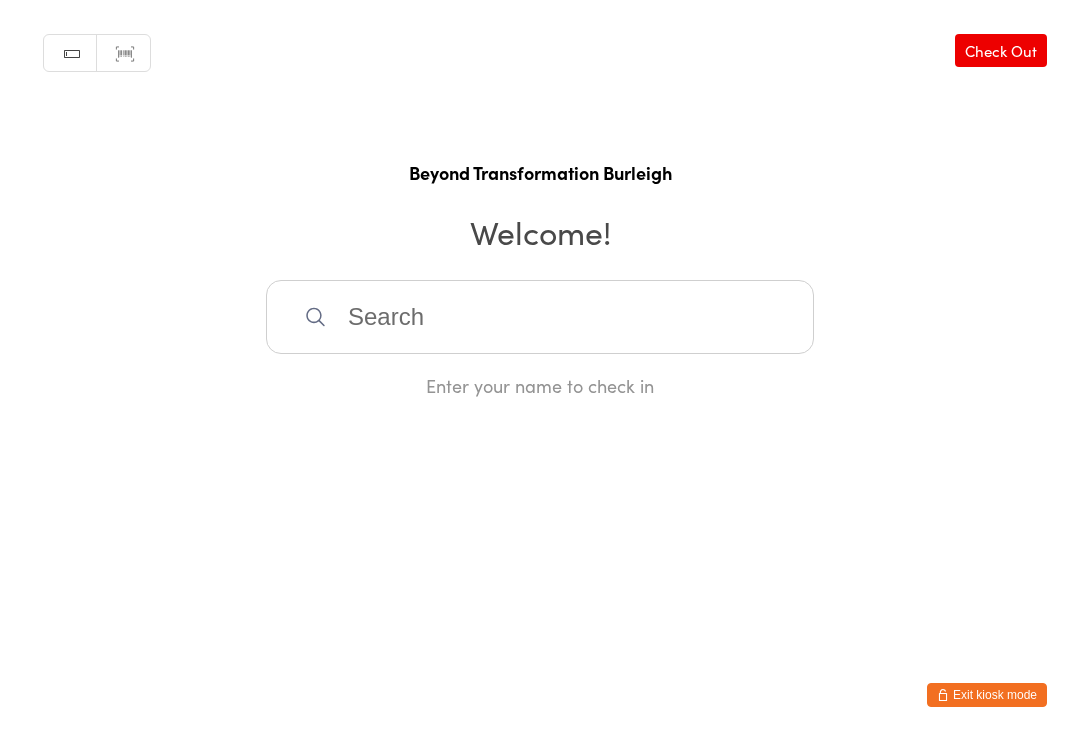 click at bounding box center (540, 317) 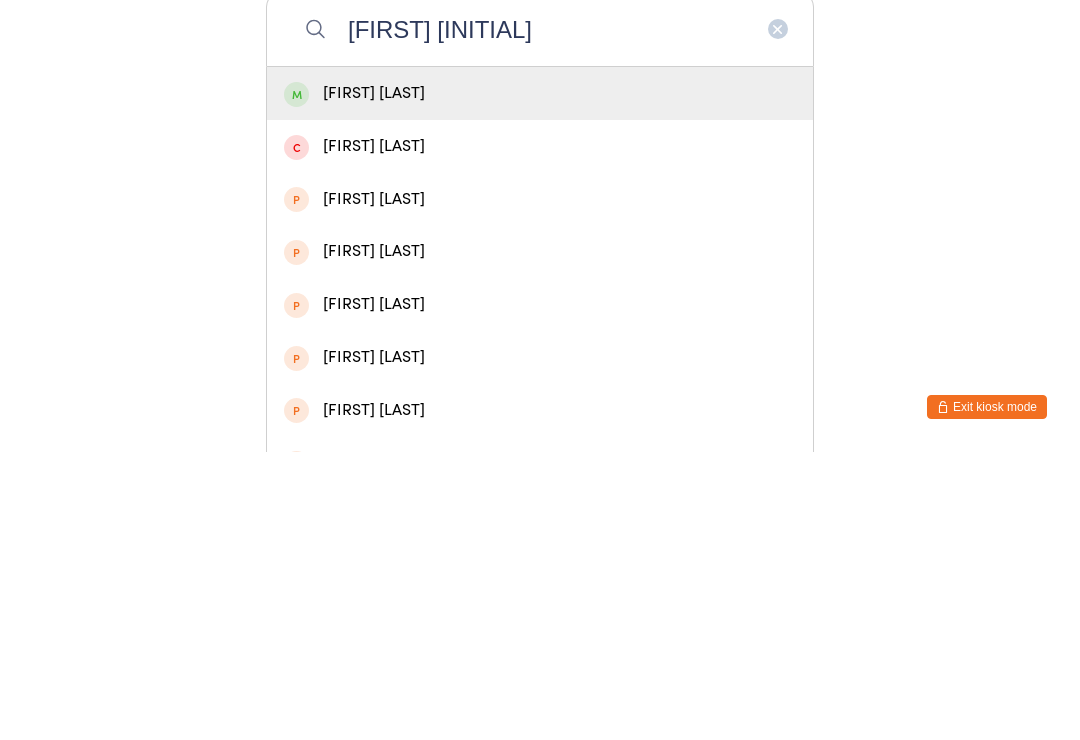 type on "[FIRST] [INITIAL]" 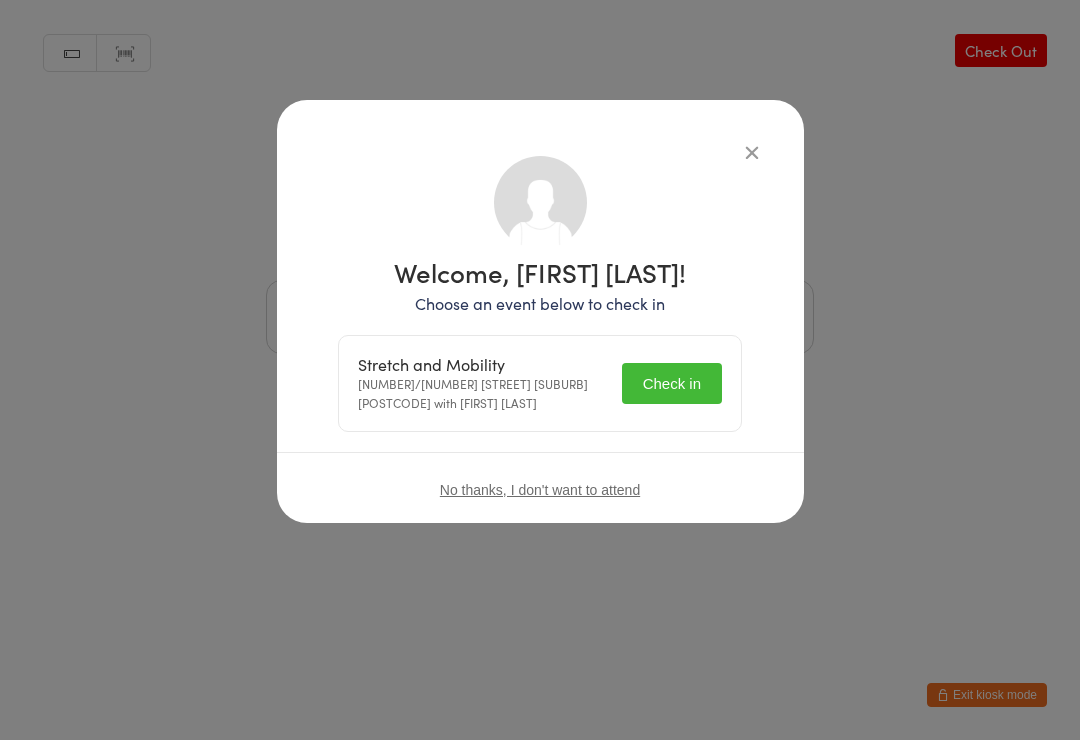 click on "Check in" at bounding box center [672, 383] 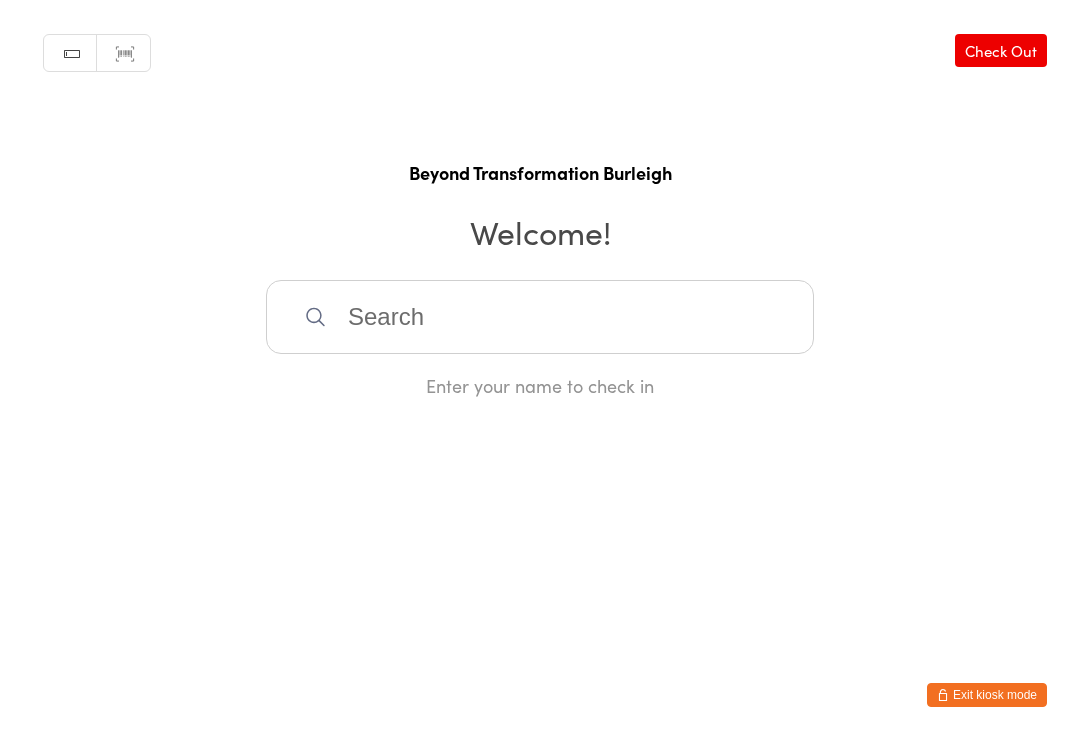 click at bounding box center (540, 317) 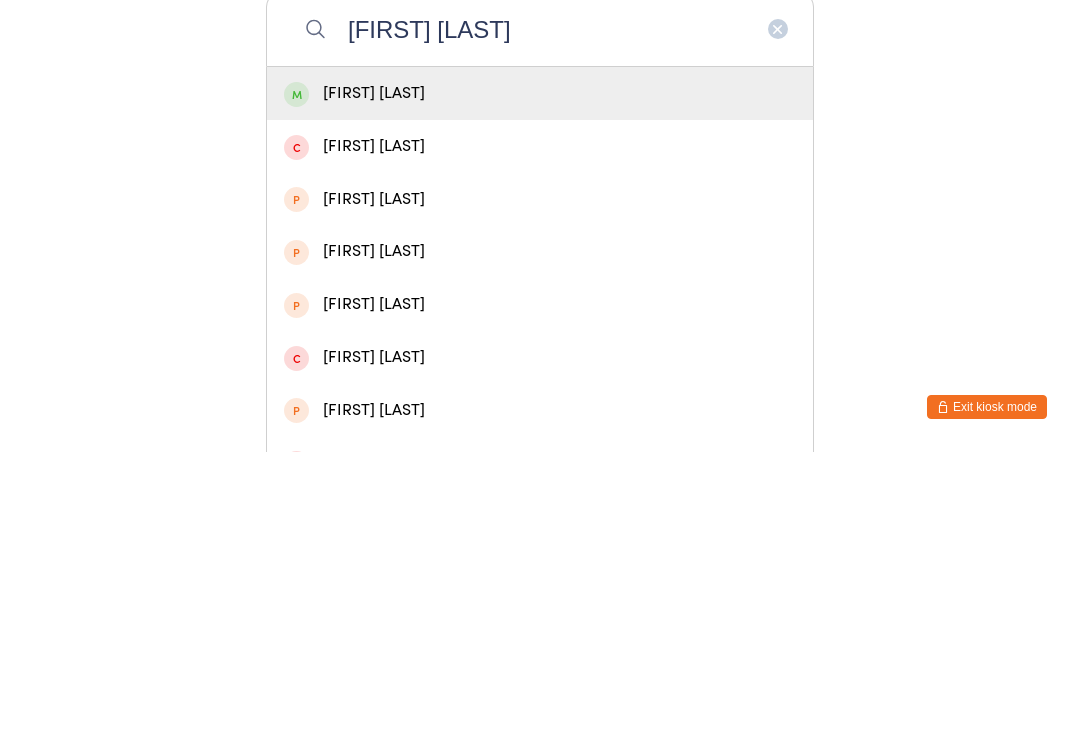 type on "[FIRST] [LAST]" 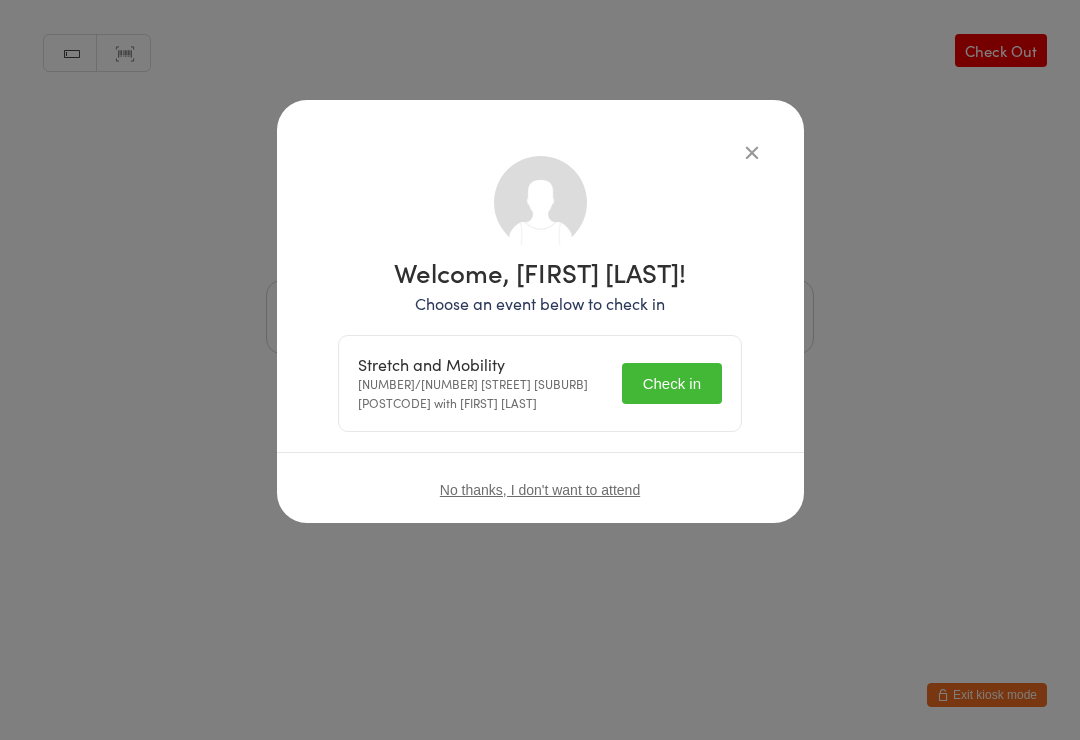 click on "Check in" at bounding box center [672, 383] 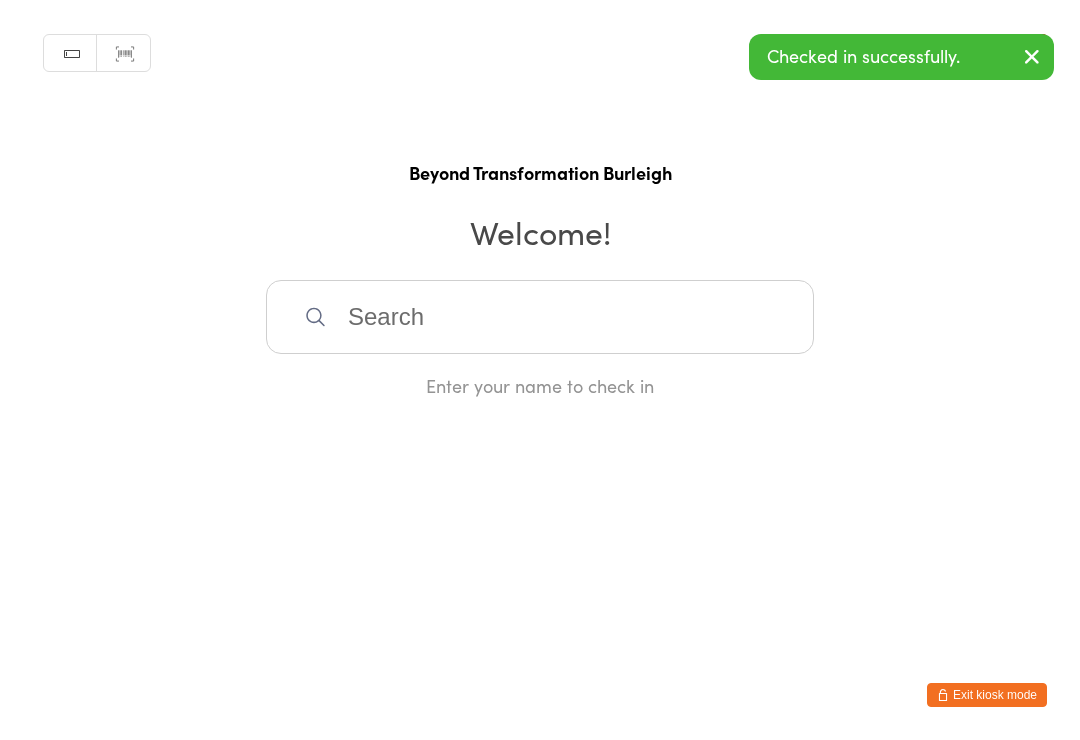 click at bounding box center [540, 317] 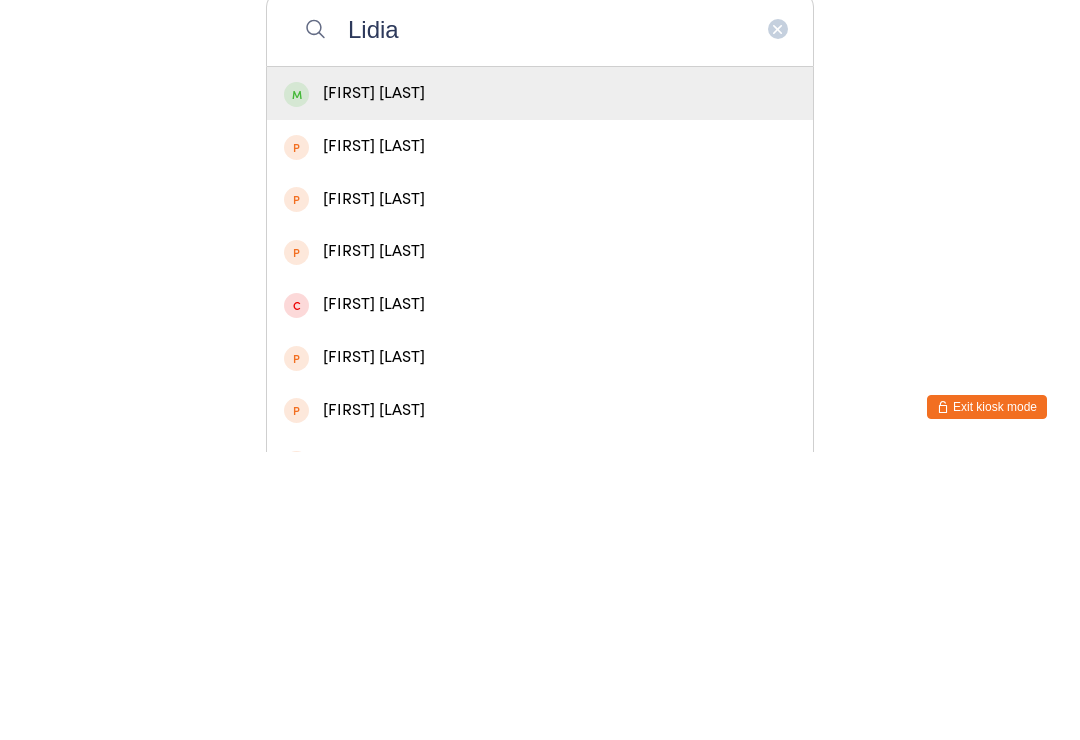 type on "Lidia" 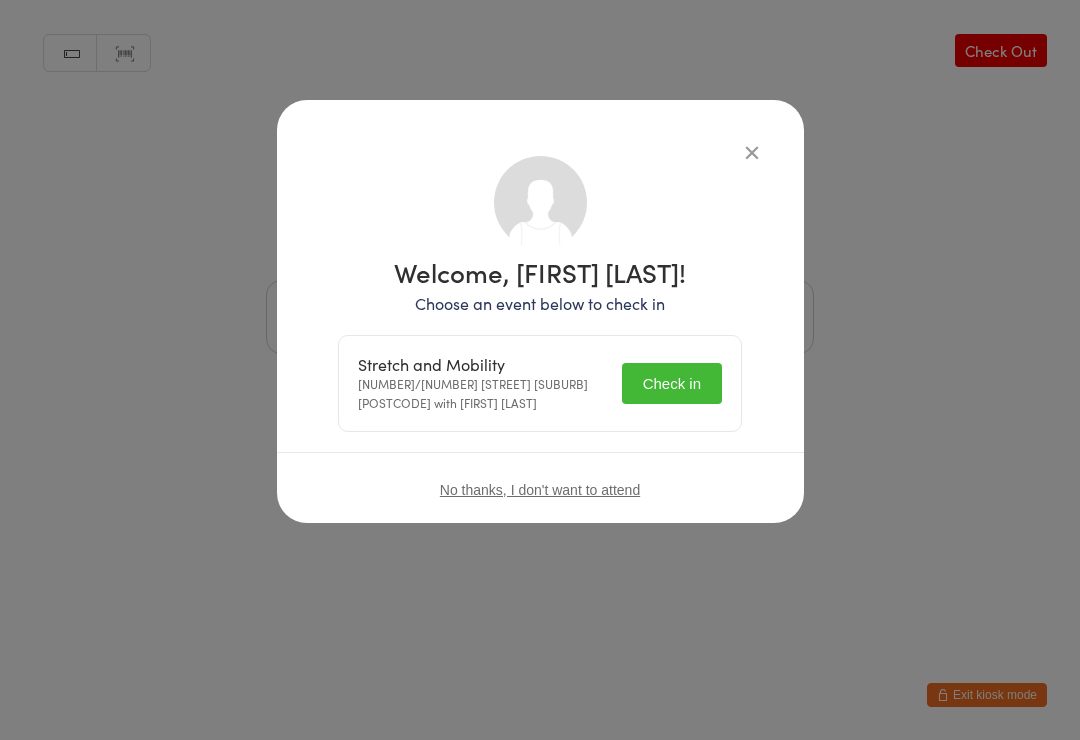 click on "Check in" at bounding box center (672, 383) 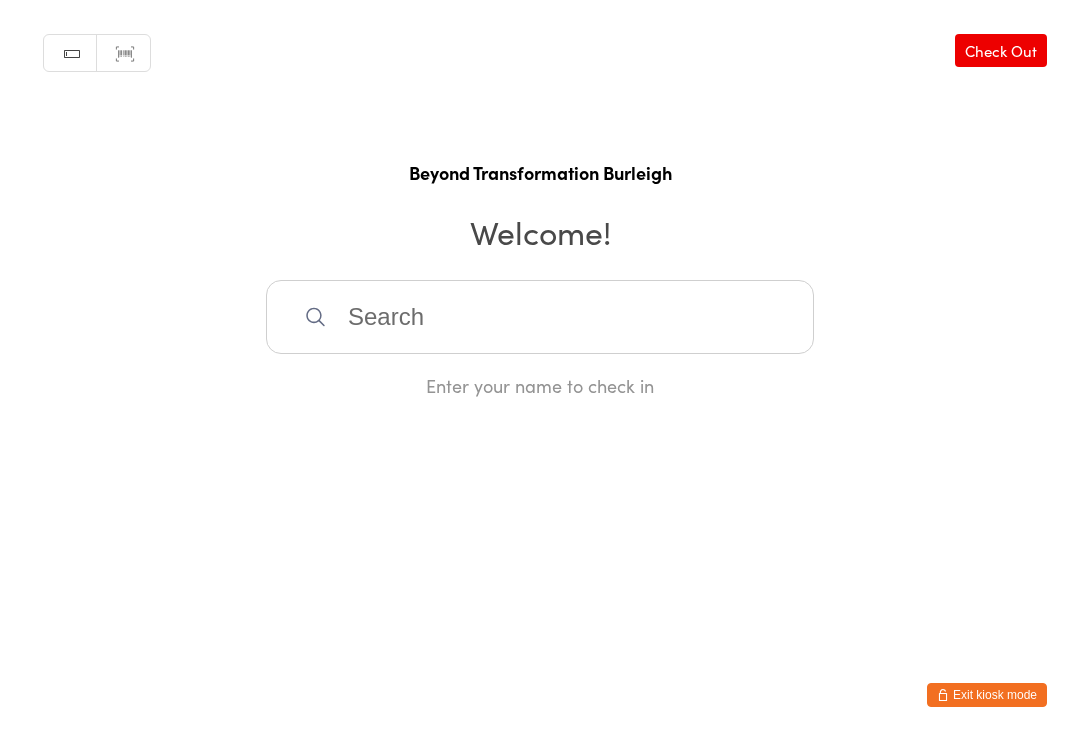 click at bounding box center (540, 317) 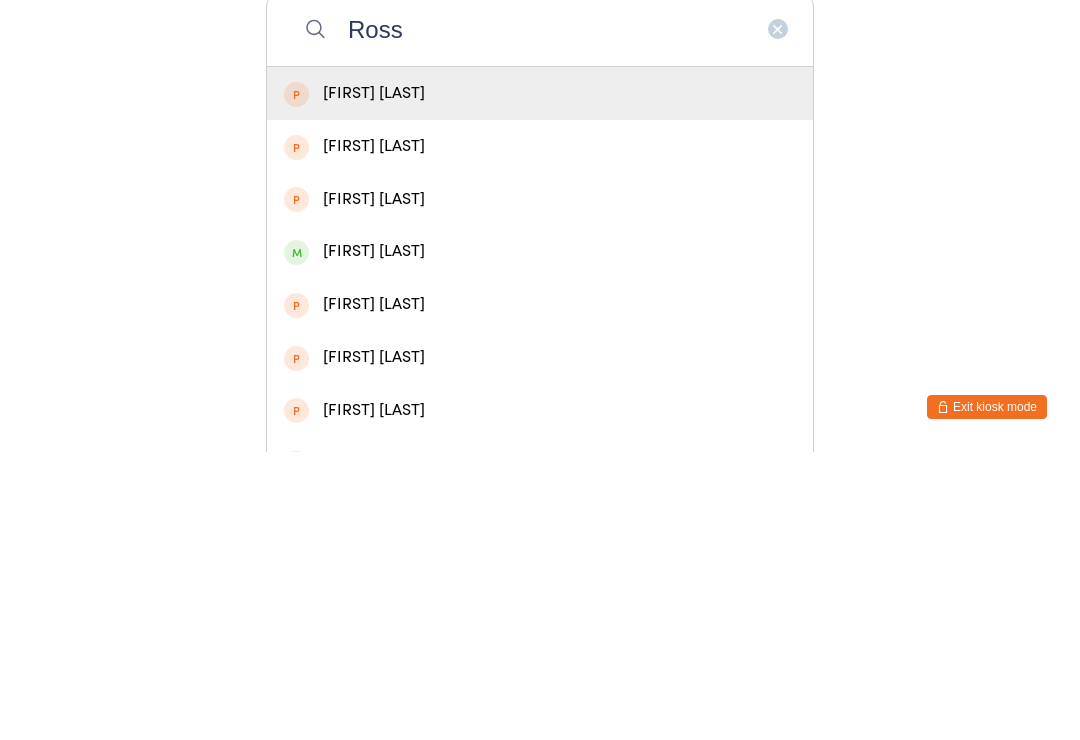 type on "Ross" 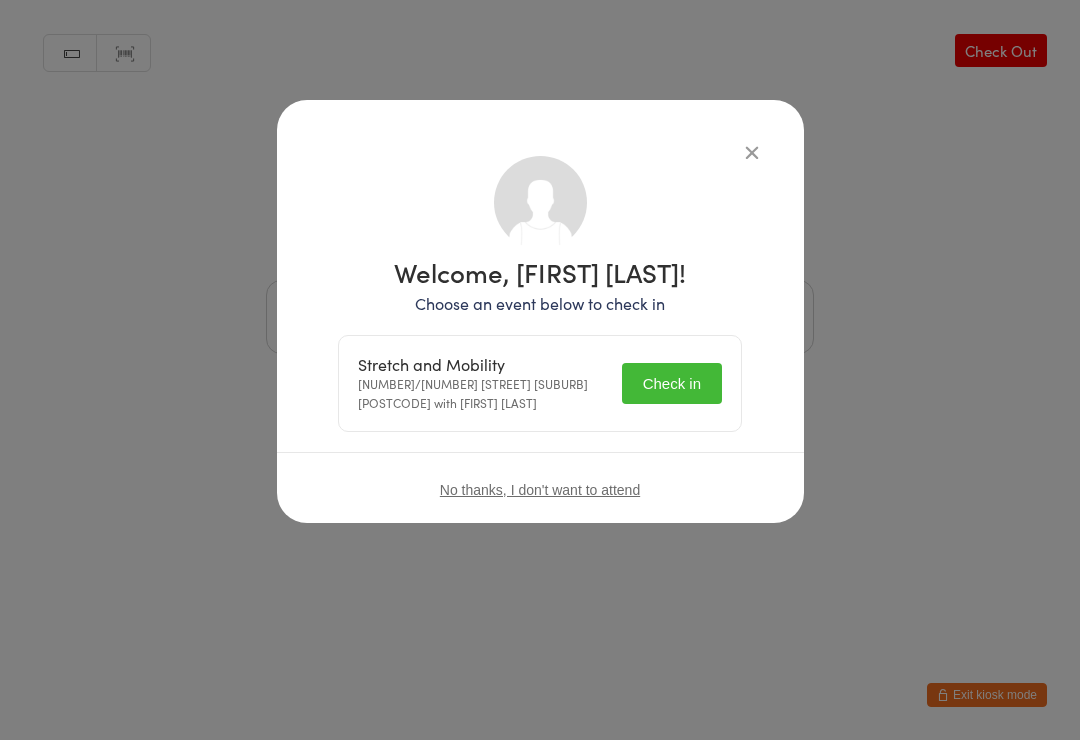 click on "Check in" at bounding box center [672, 383] 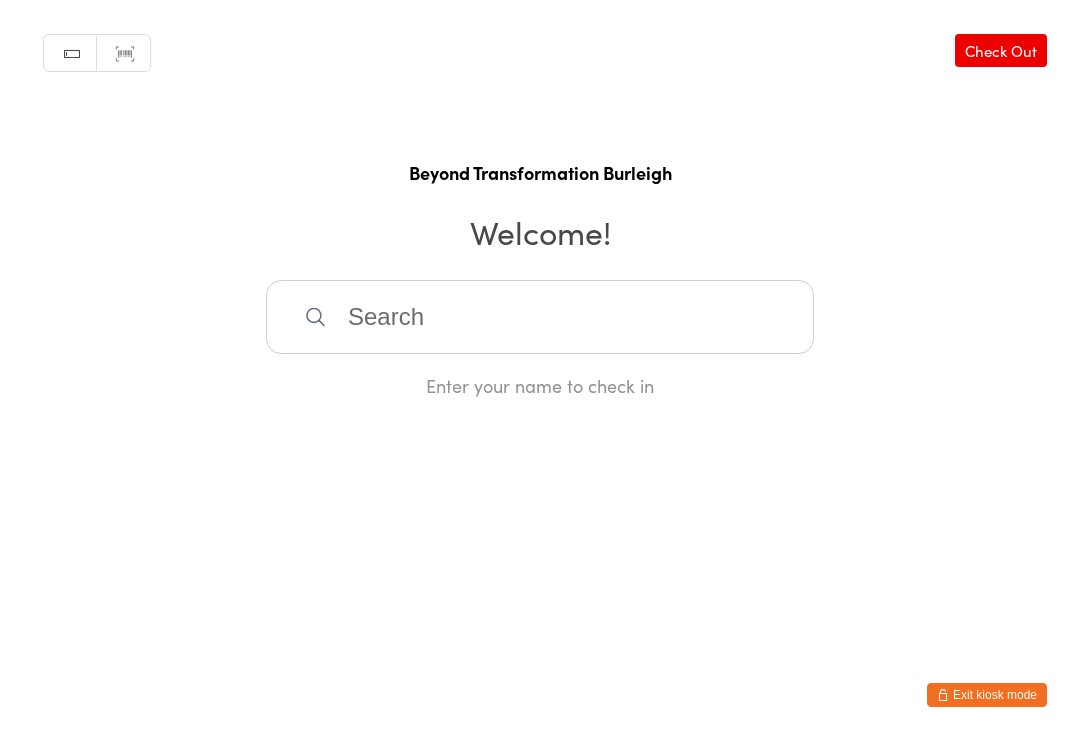 click at bounding box center (540, 317) 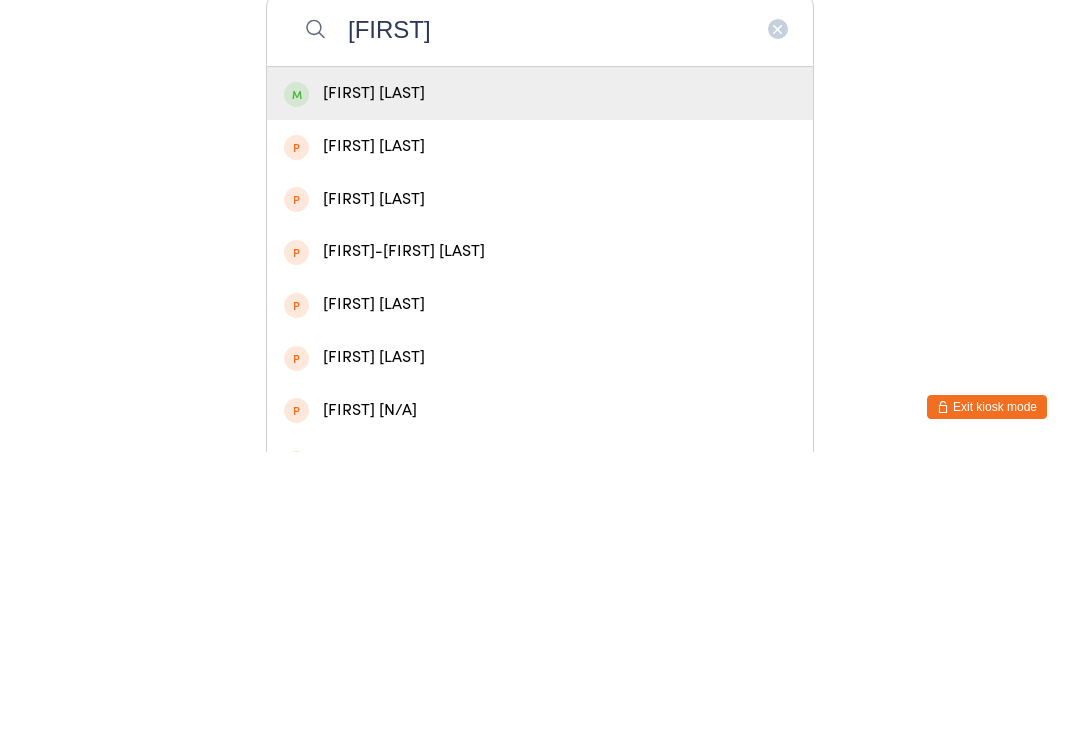 type on "[FIRST]" 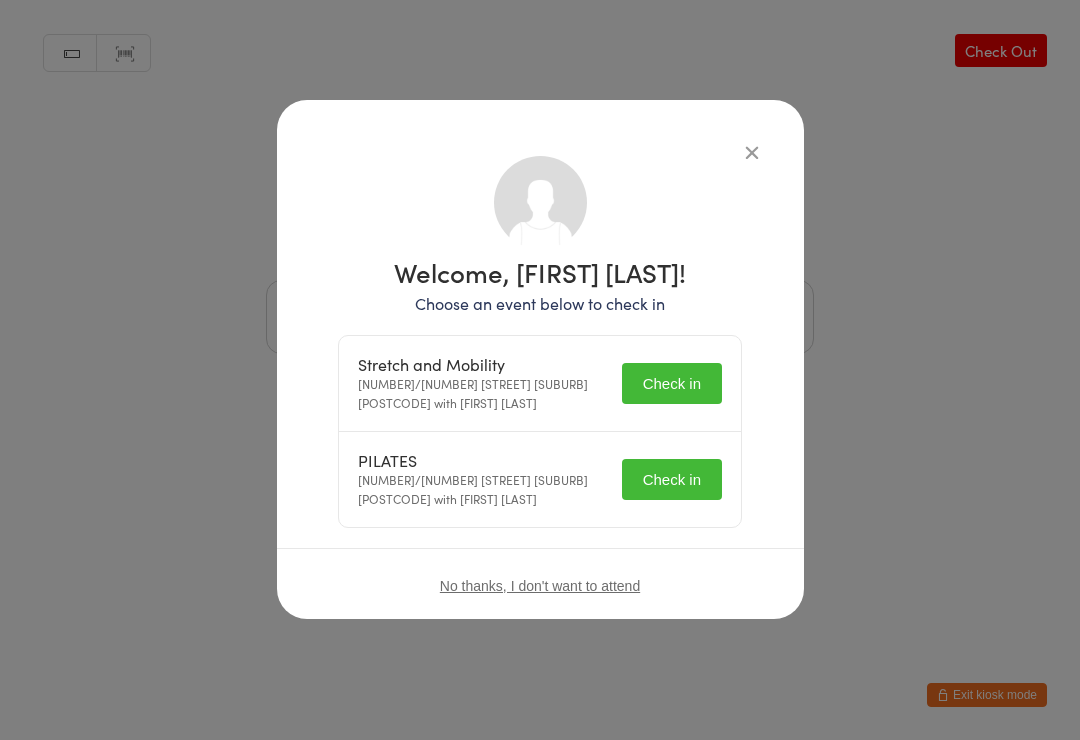 click on "Check in" at bounding box center [672, 383] 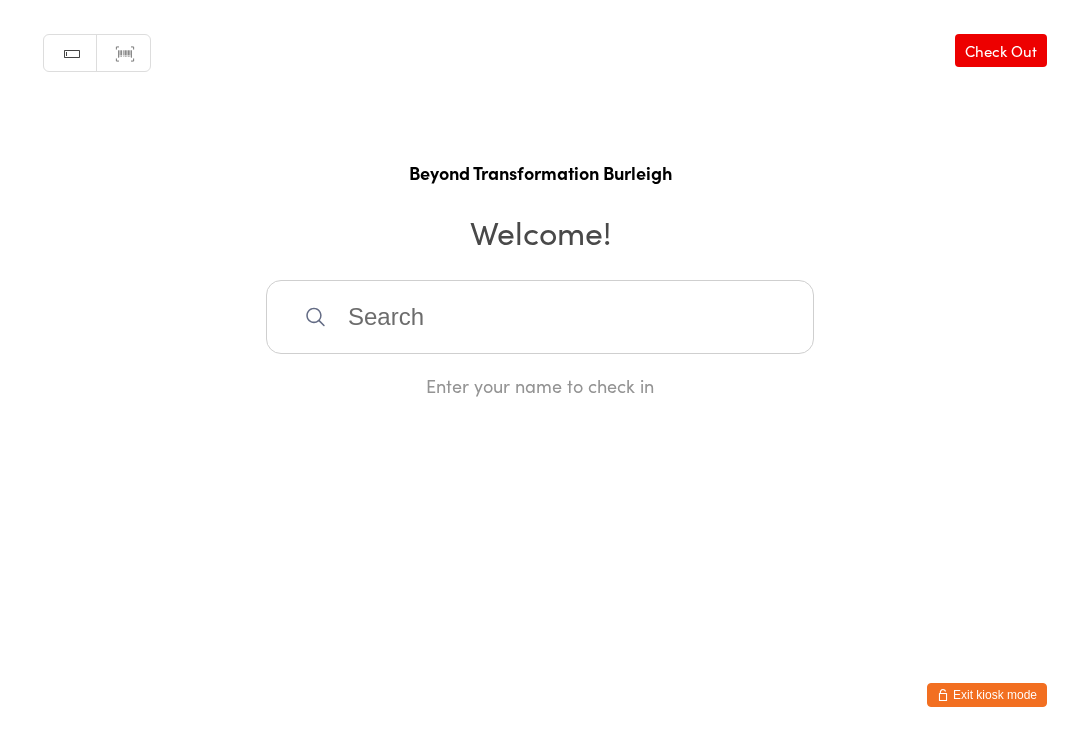 click at bounding box center [540, 317] 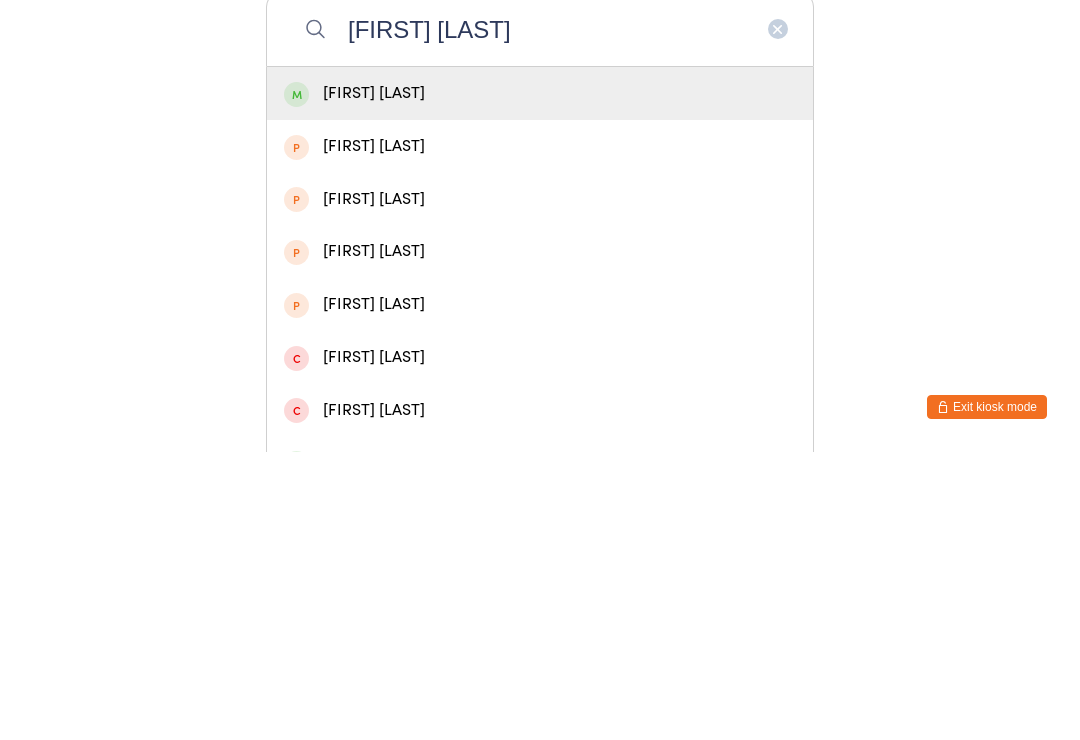 type on "[FIRST] [LAST]" 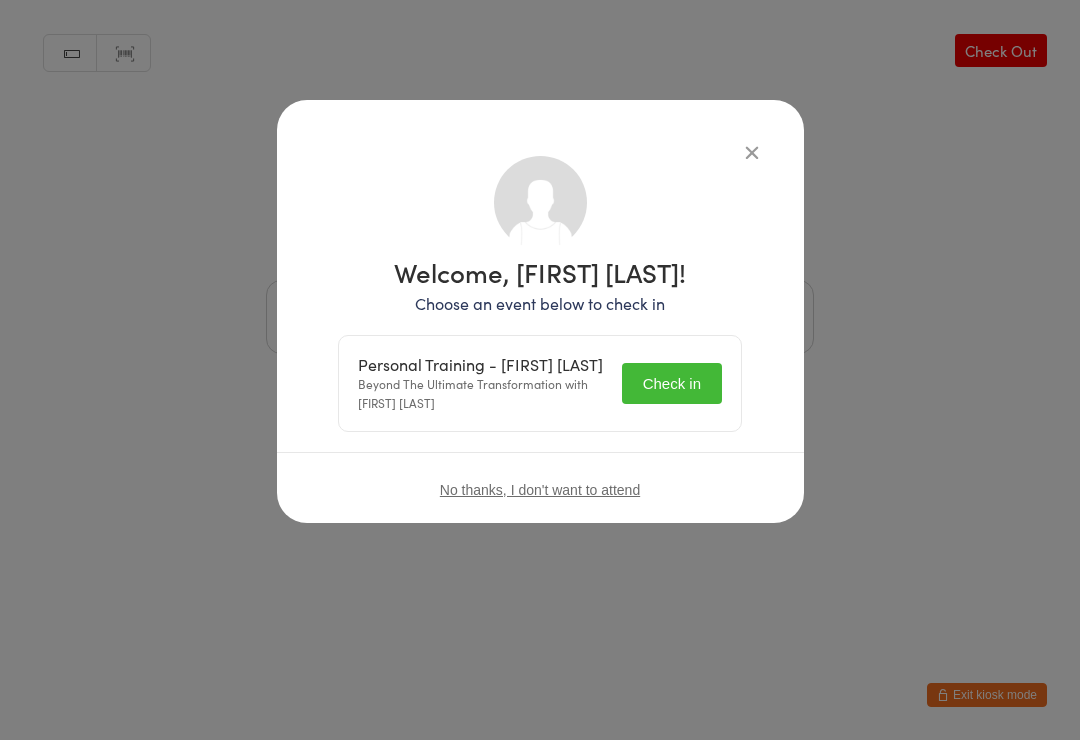 click on "Check in" at bounding box center (672, 383) 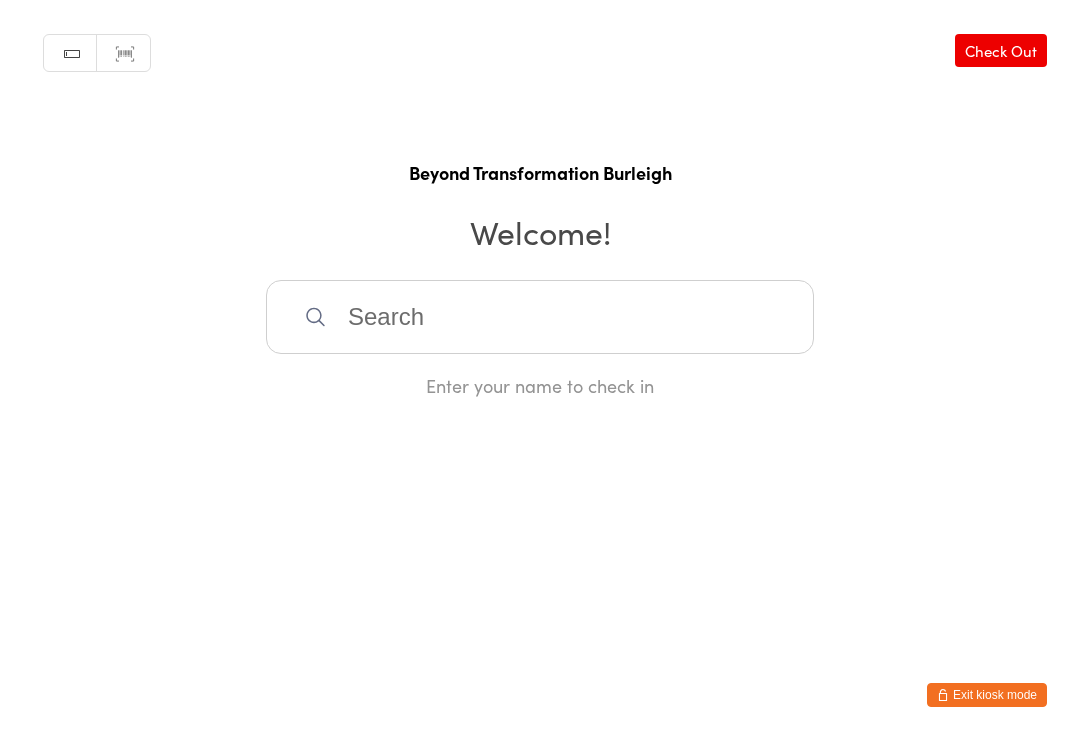 click at bounding box center (540, 317) 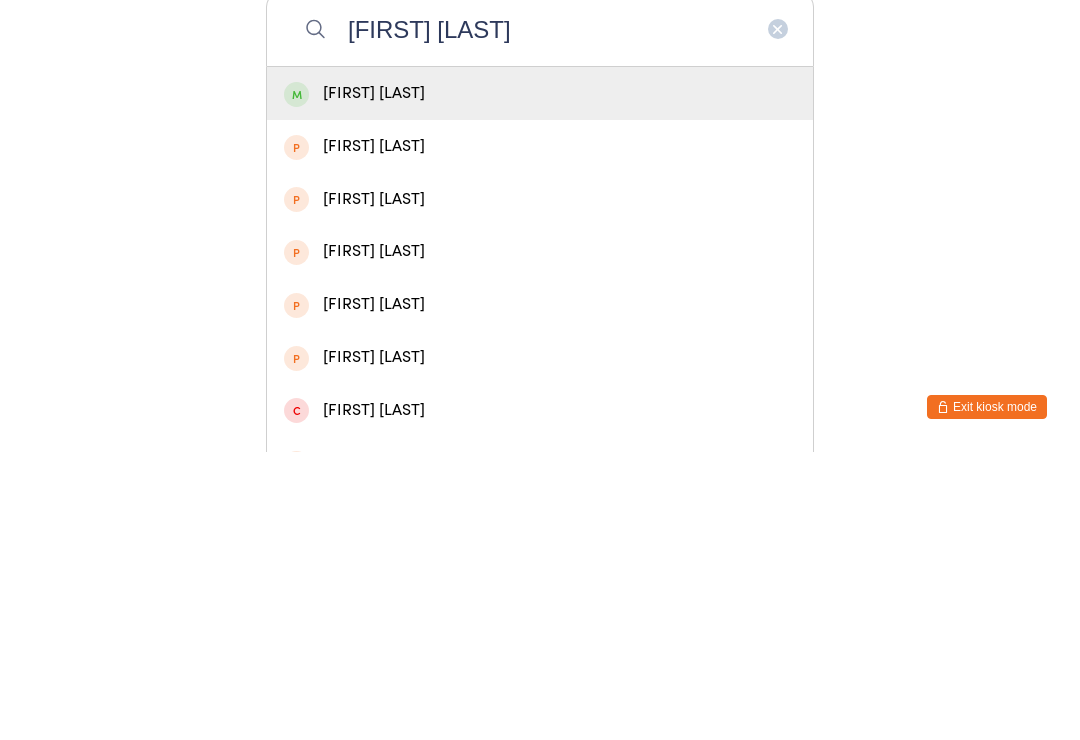 type on "[FIRST] [LAST]" 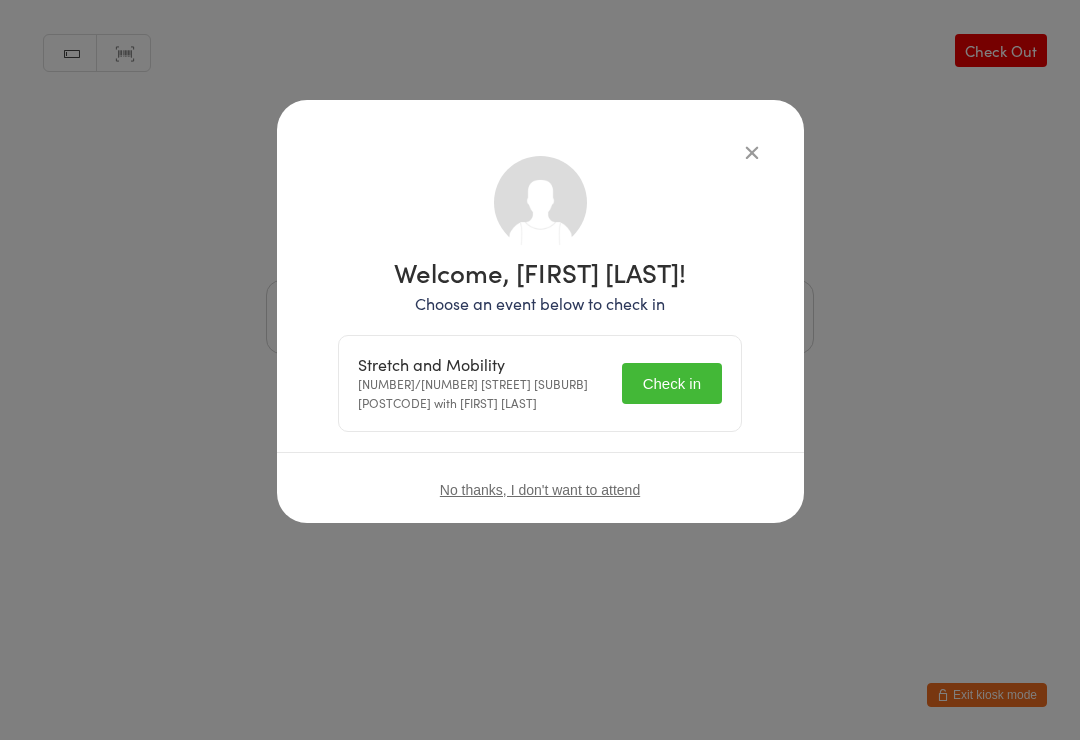 click on "Check in" at bounding box center [672, 383] 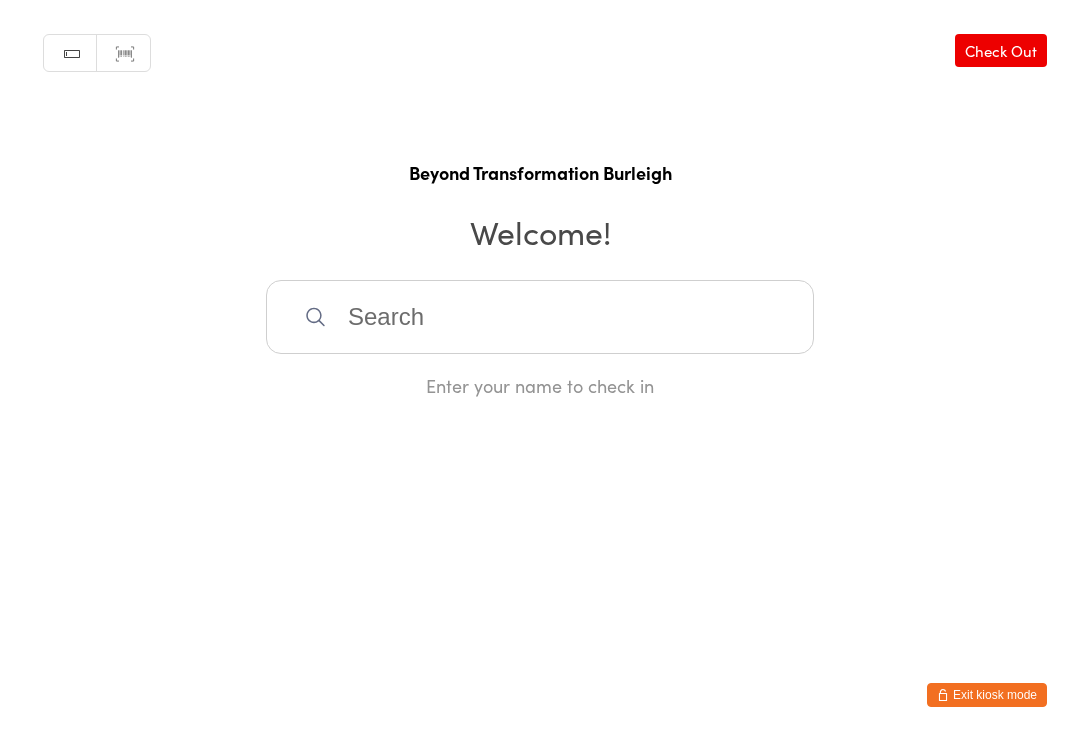click at bounding box center (540, 317) 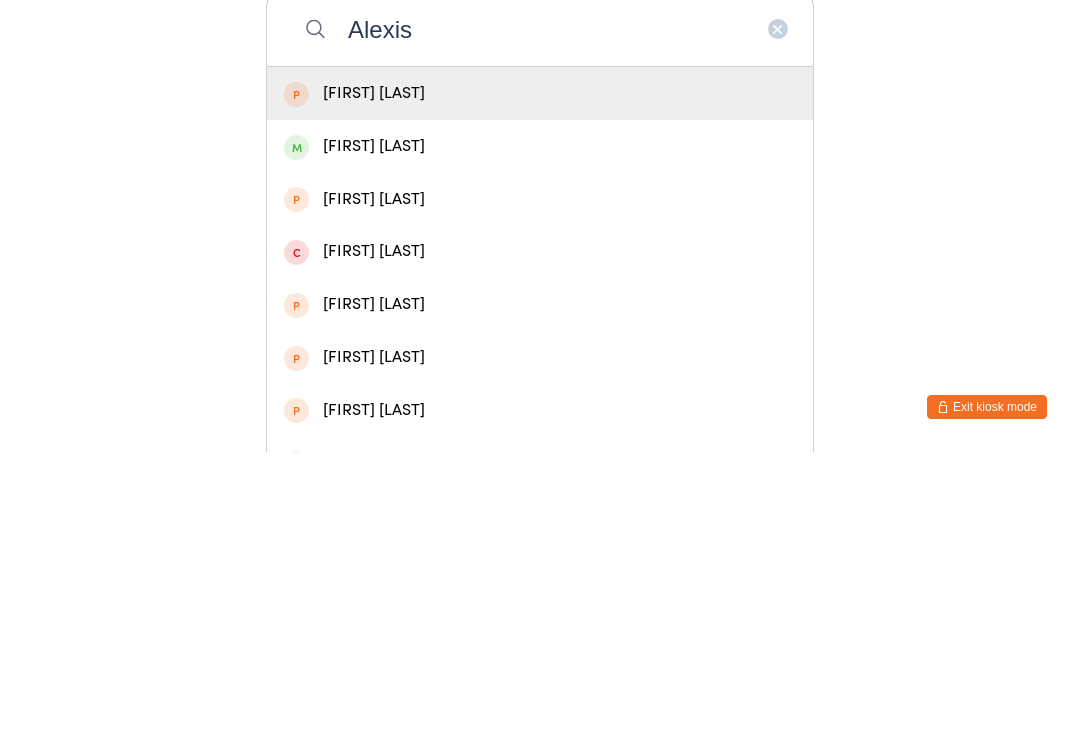 type on "Alexis" 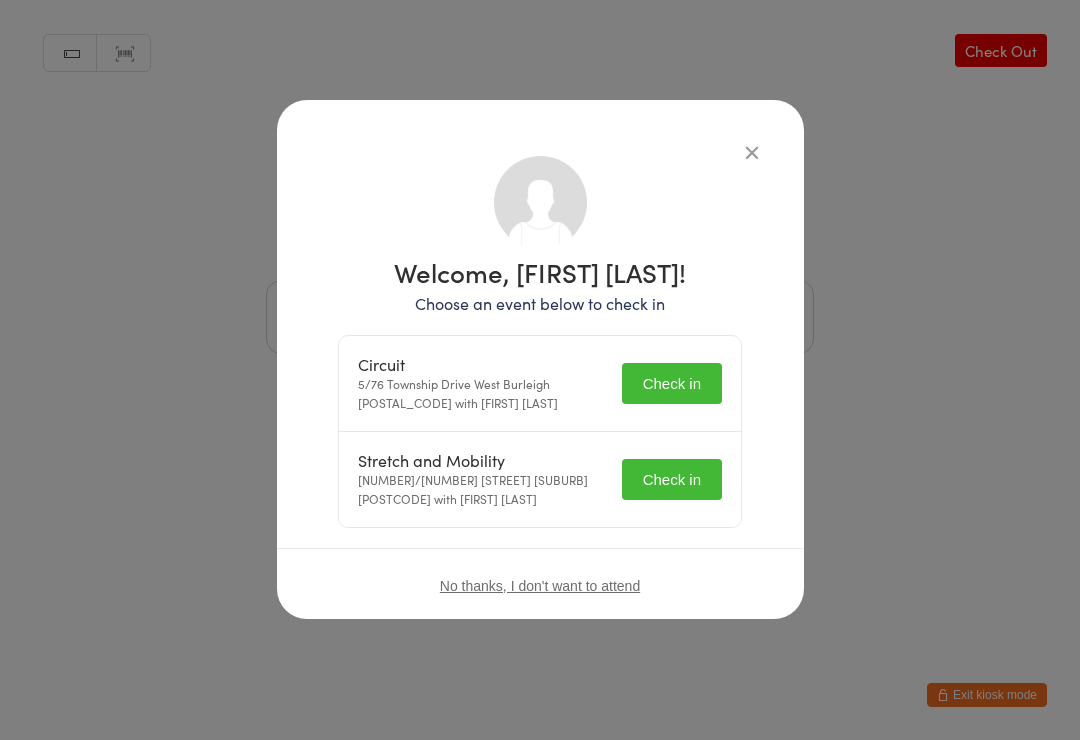 click on "Check in" at bounding box center [672, 479] 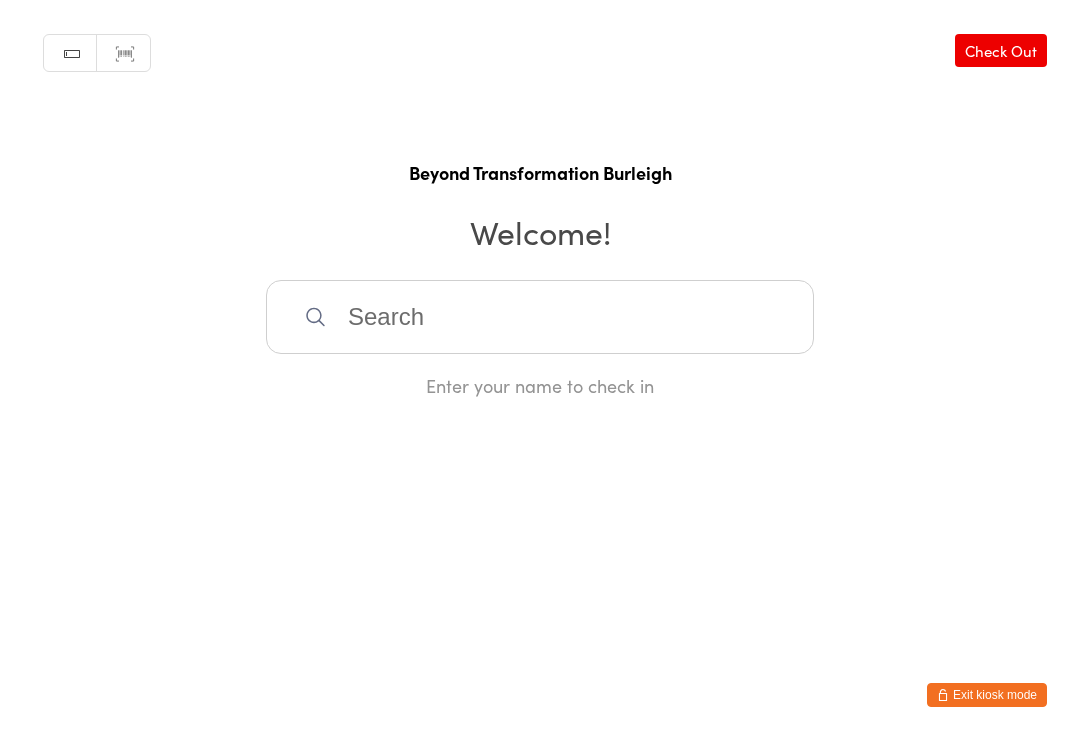 click at bounding box center [540, 317] 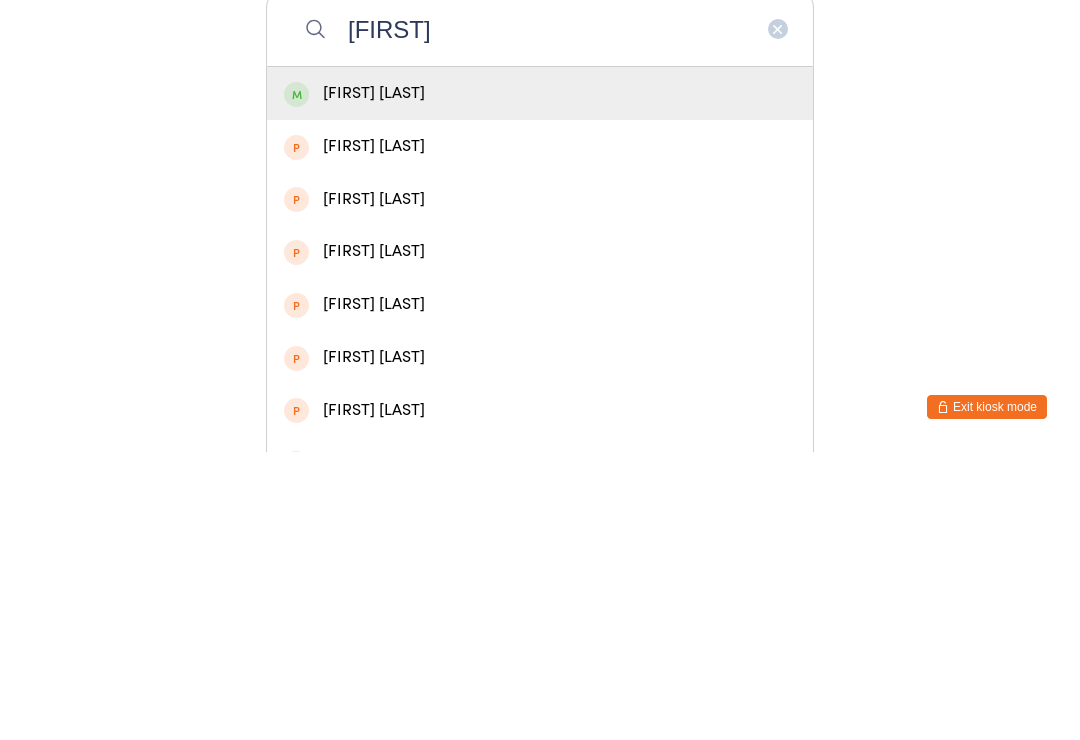 type on "[FIRST]" 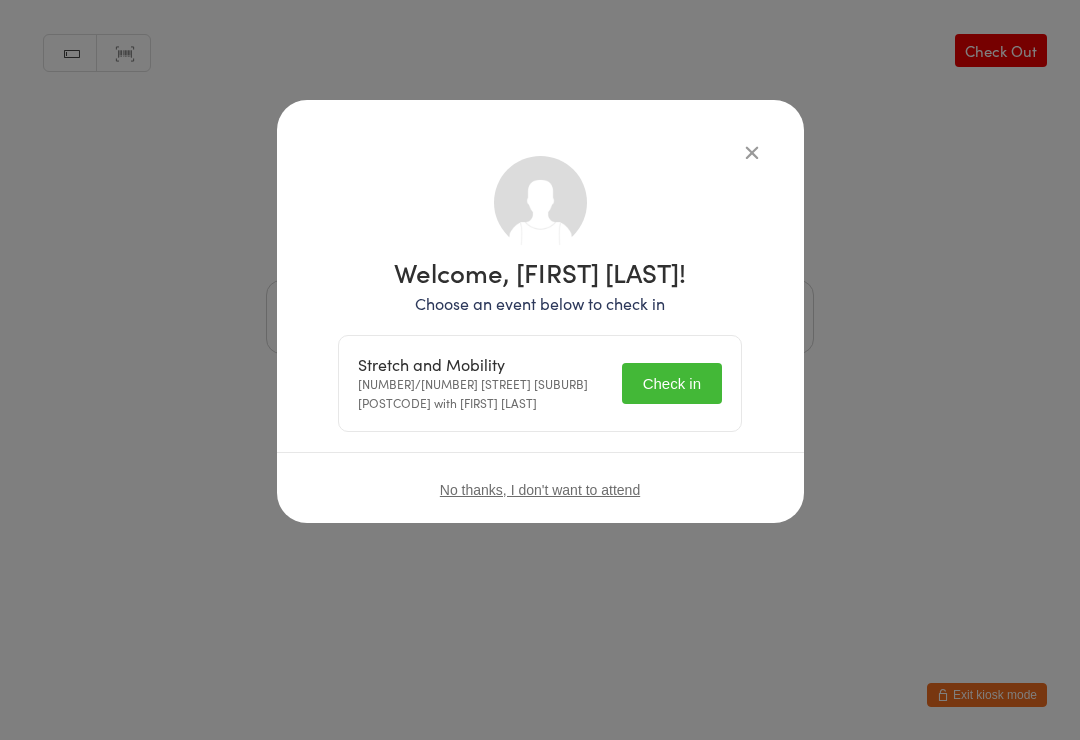 click on "Check in" at bounding box center [672, 383] 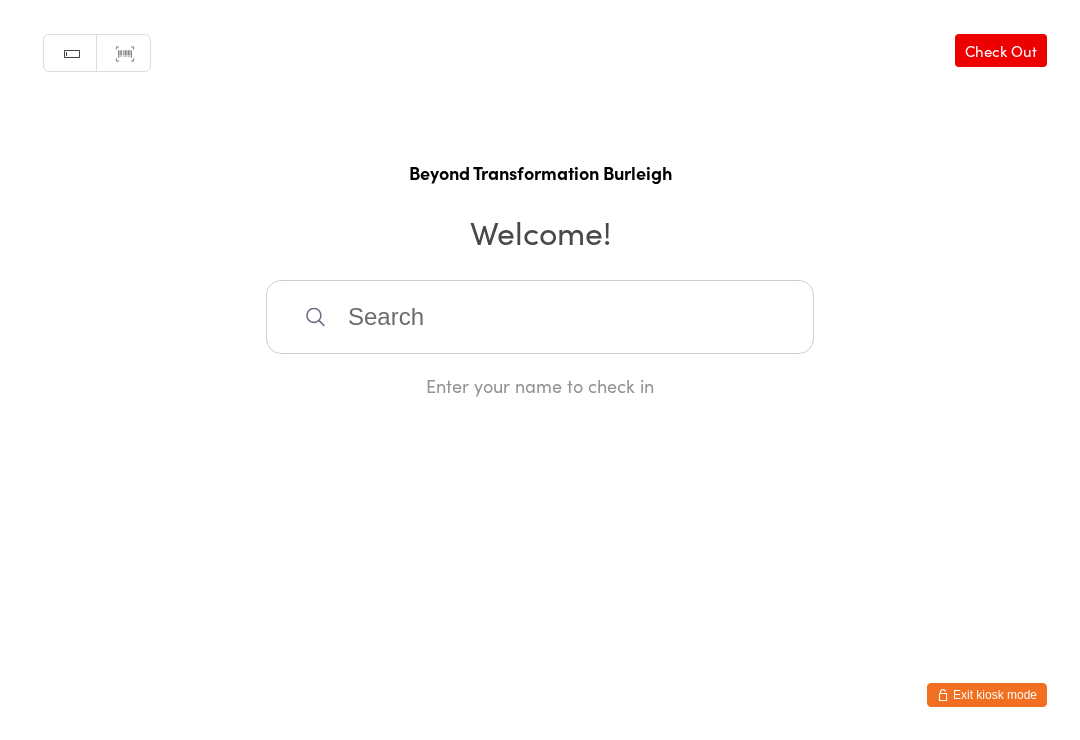 click at bounding box center (540, 317) 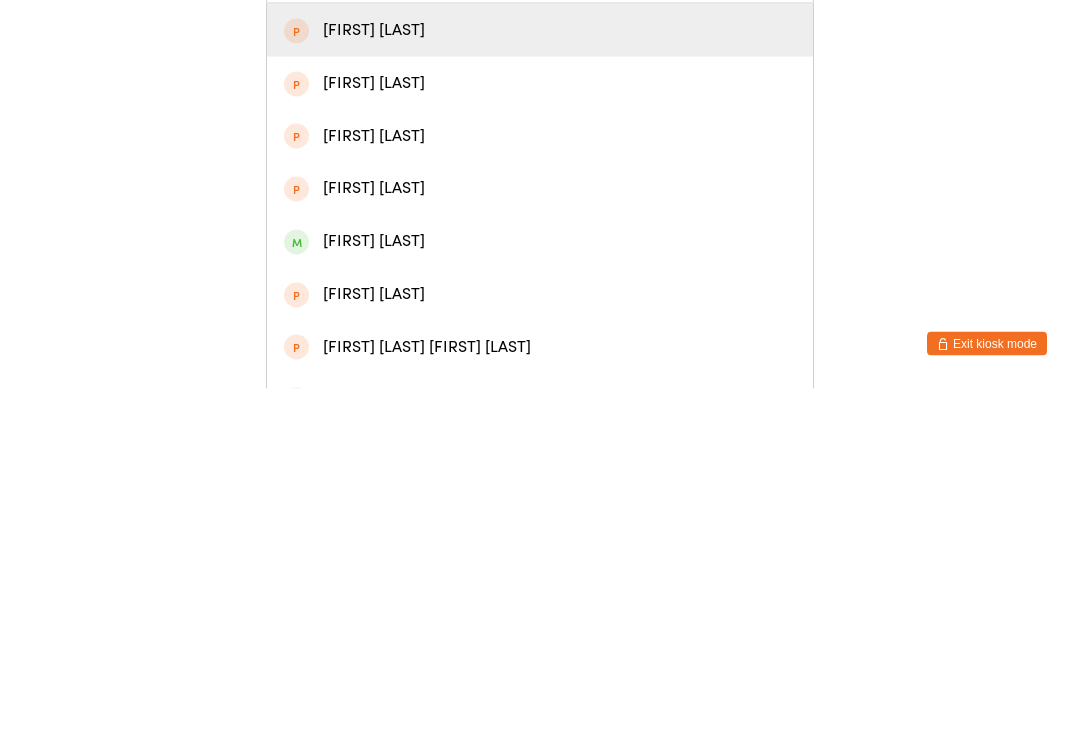 type on "[FIRST]" 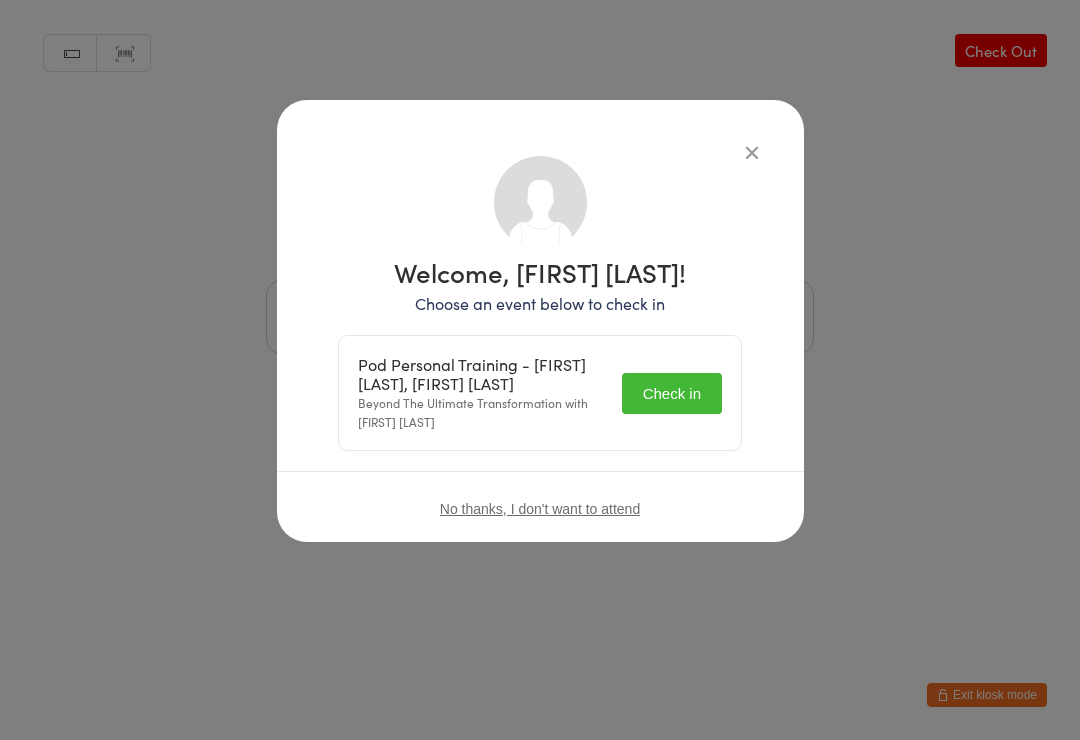 click on "Check in" at bounding box center (672, 393) 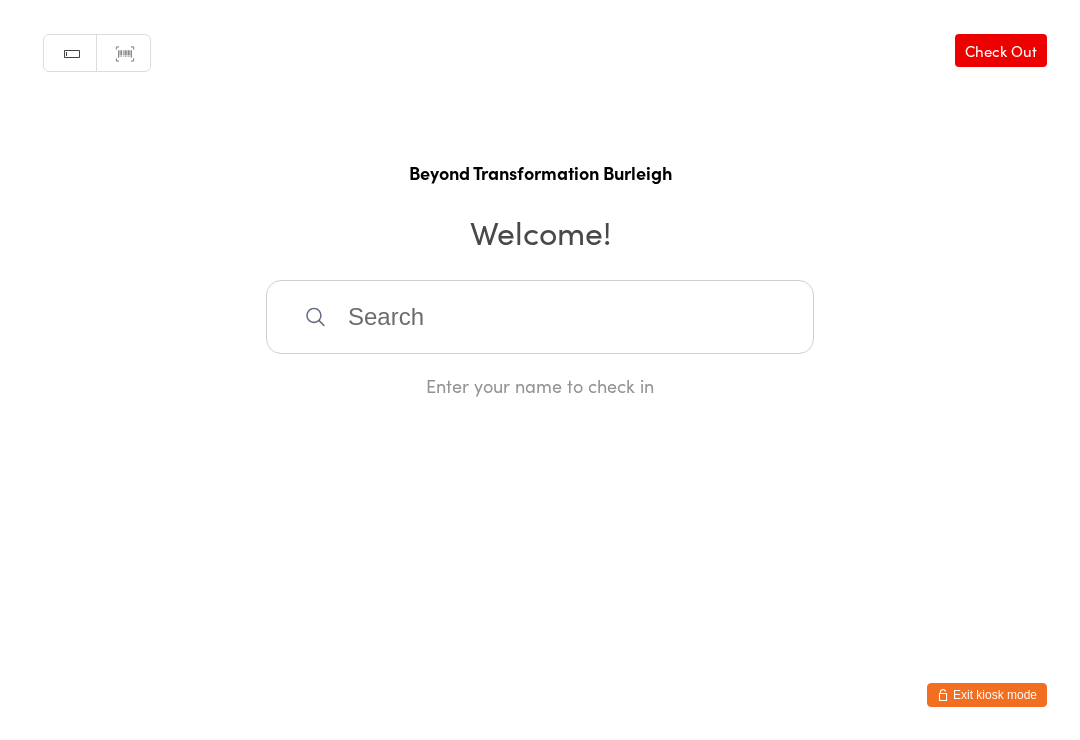 click at bounding box center (540, 317) 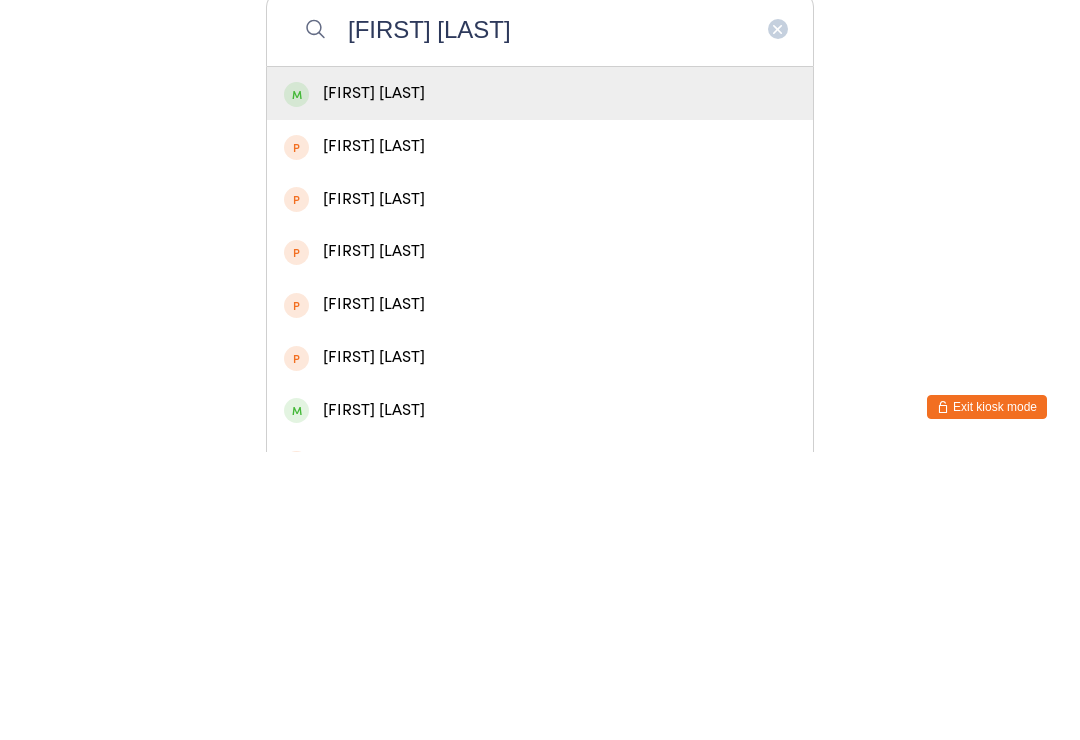 type on "[FIRST] [LAST]" 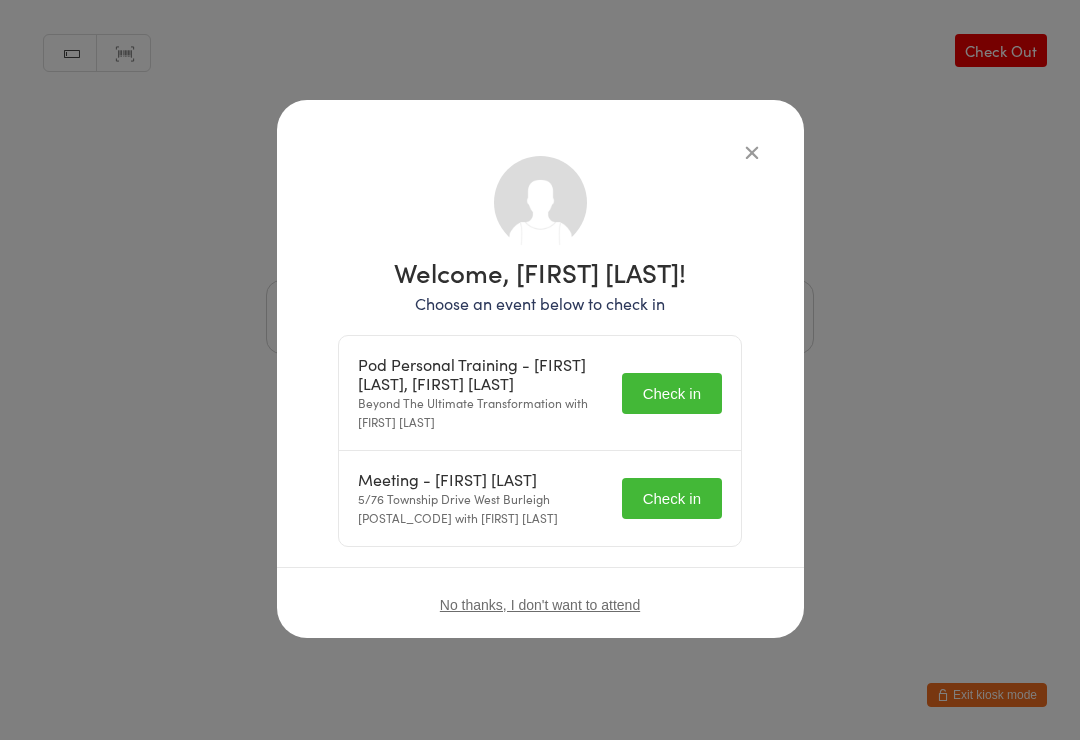click on "Check in" at bounding box center (672, 393) 